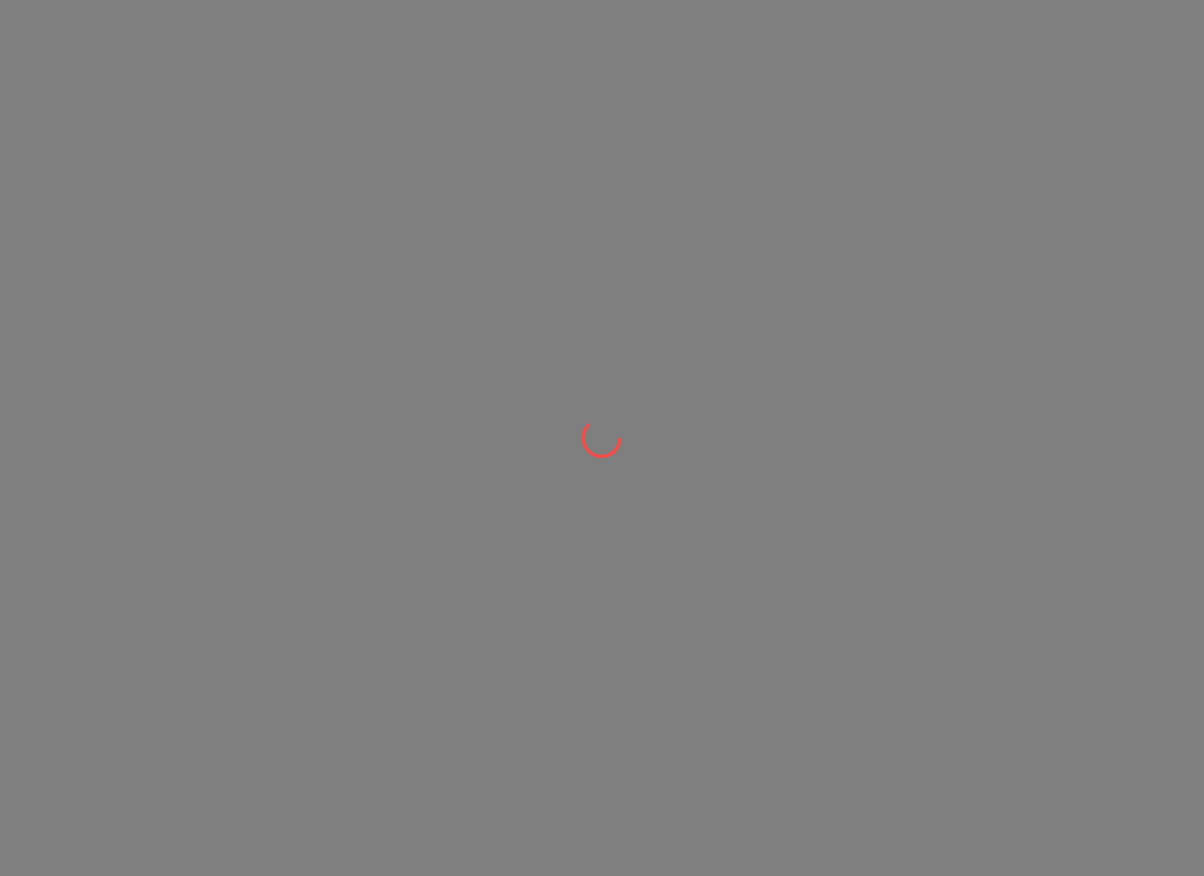 scroll, scrollTop: 0, scrollLeft: 0, axis: both 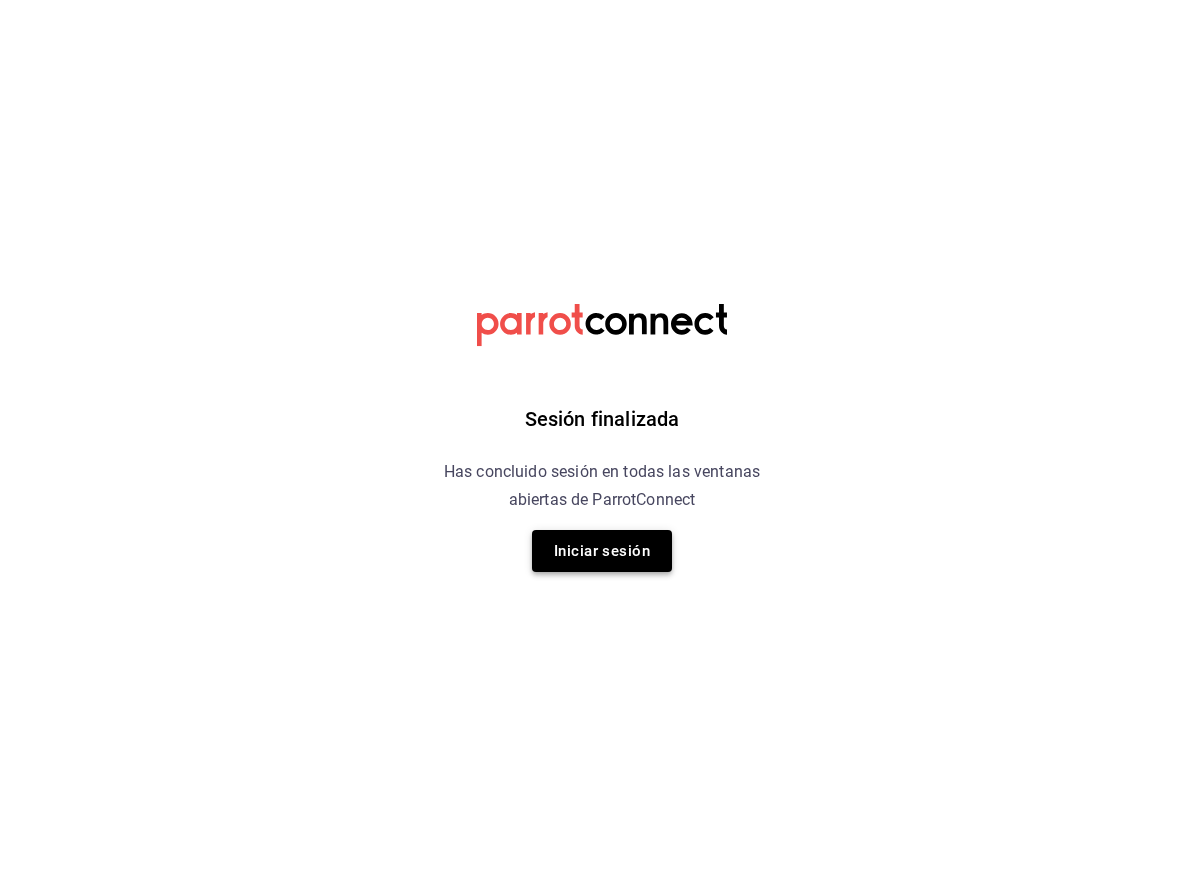 click on "Iniciar sesión" at bounding box center [602, 551] 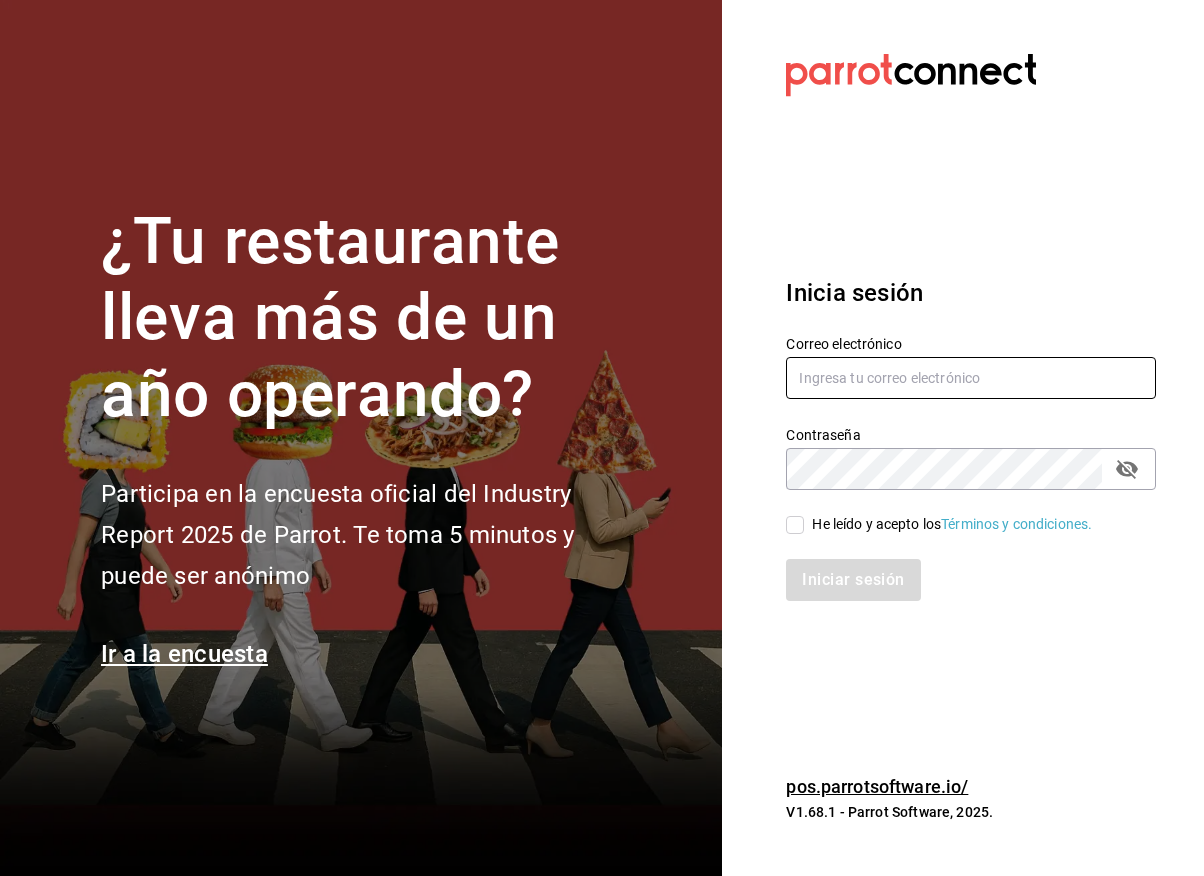 click at bounding box center (971, 378) 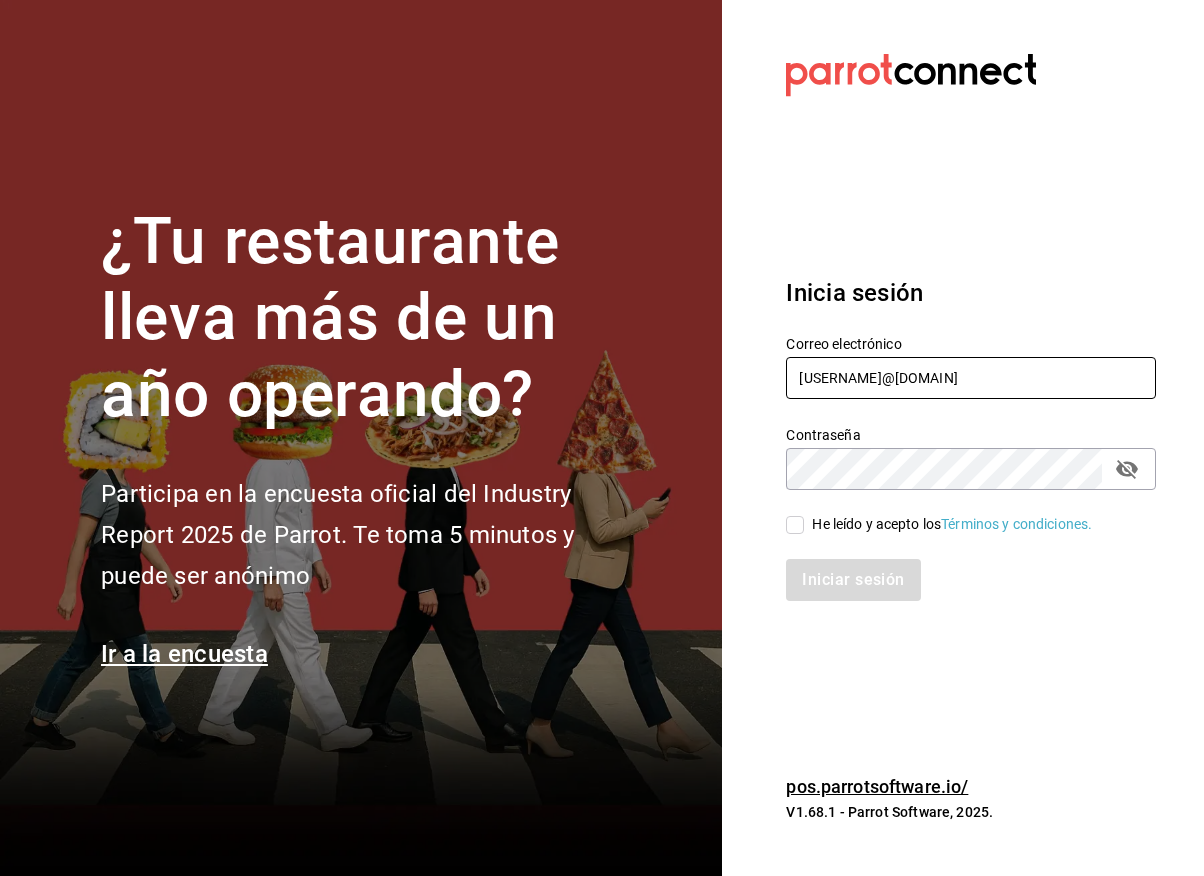 type on "victor.garcia.oficial@gmail.com" 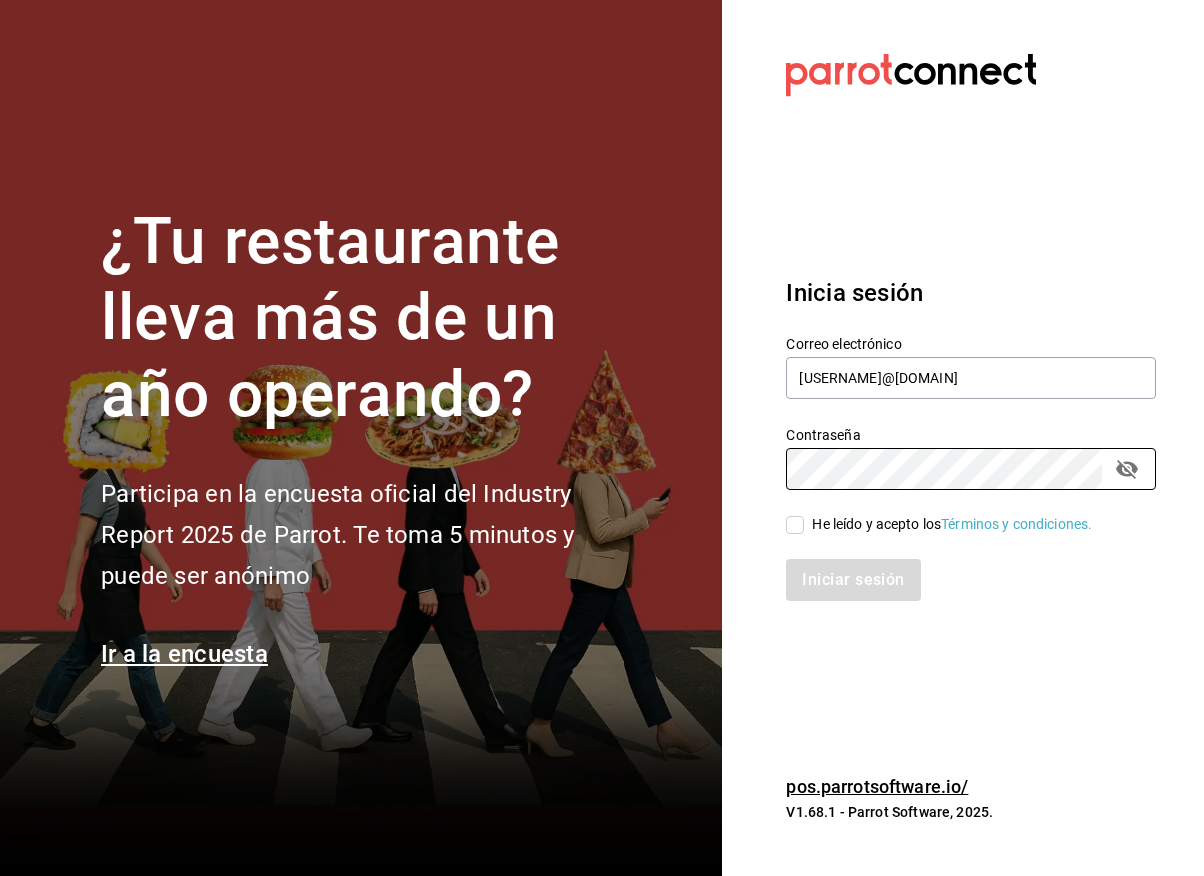 drag, startPoint x: 794, startPoint y: 519, endPoint x: 796, endPoint y: 533, distance: 14.142136 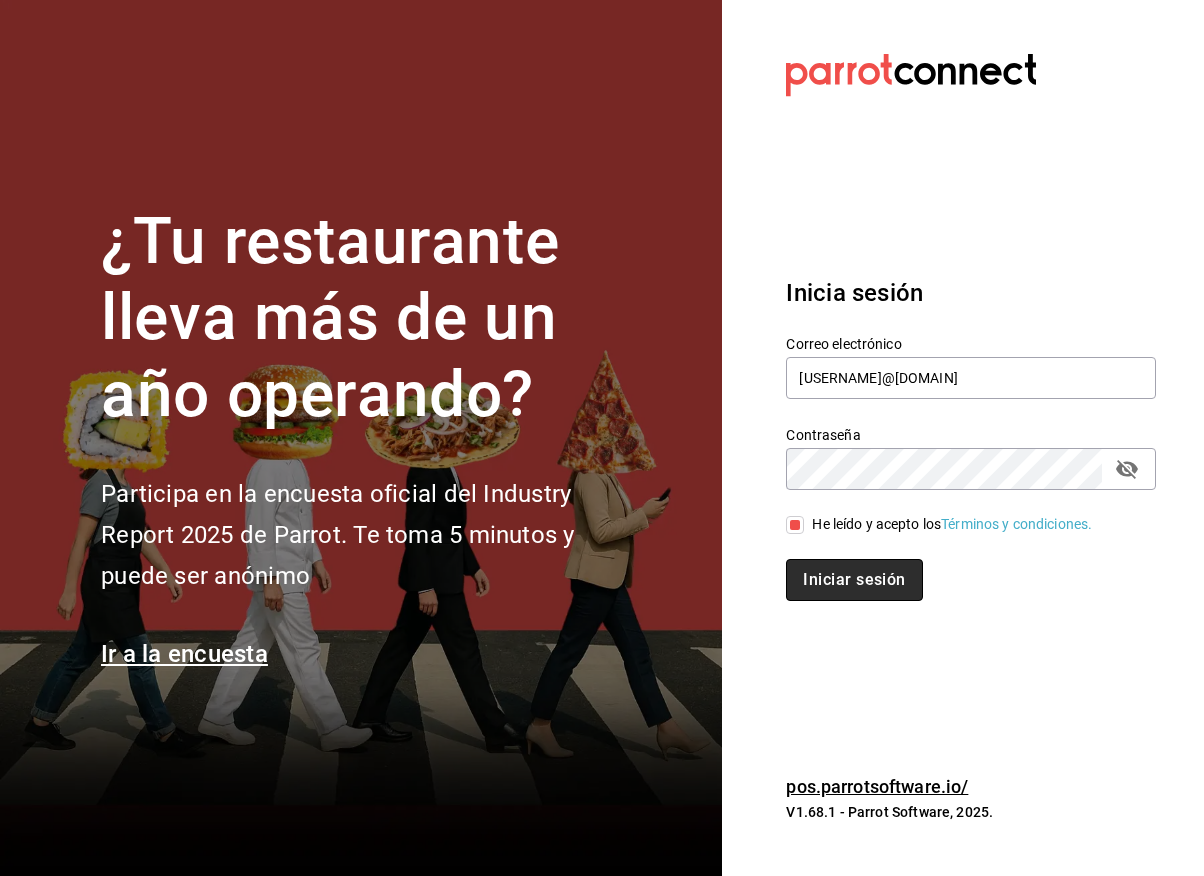 click on "Iniciar sesión" at bounding box center (854, 580) 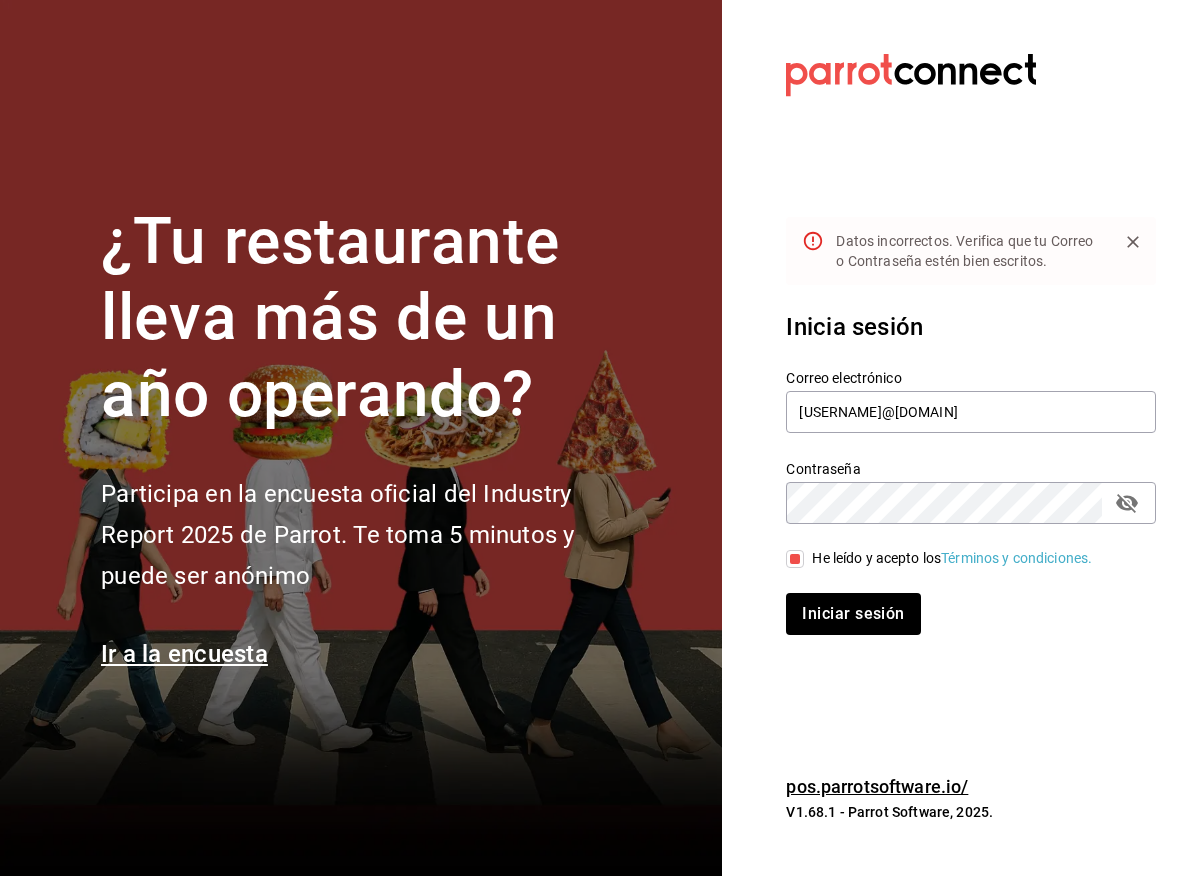 click on "Iniciar sesión" at bounding box center [853, 614] 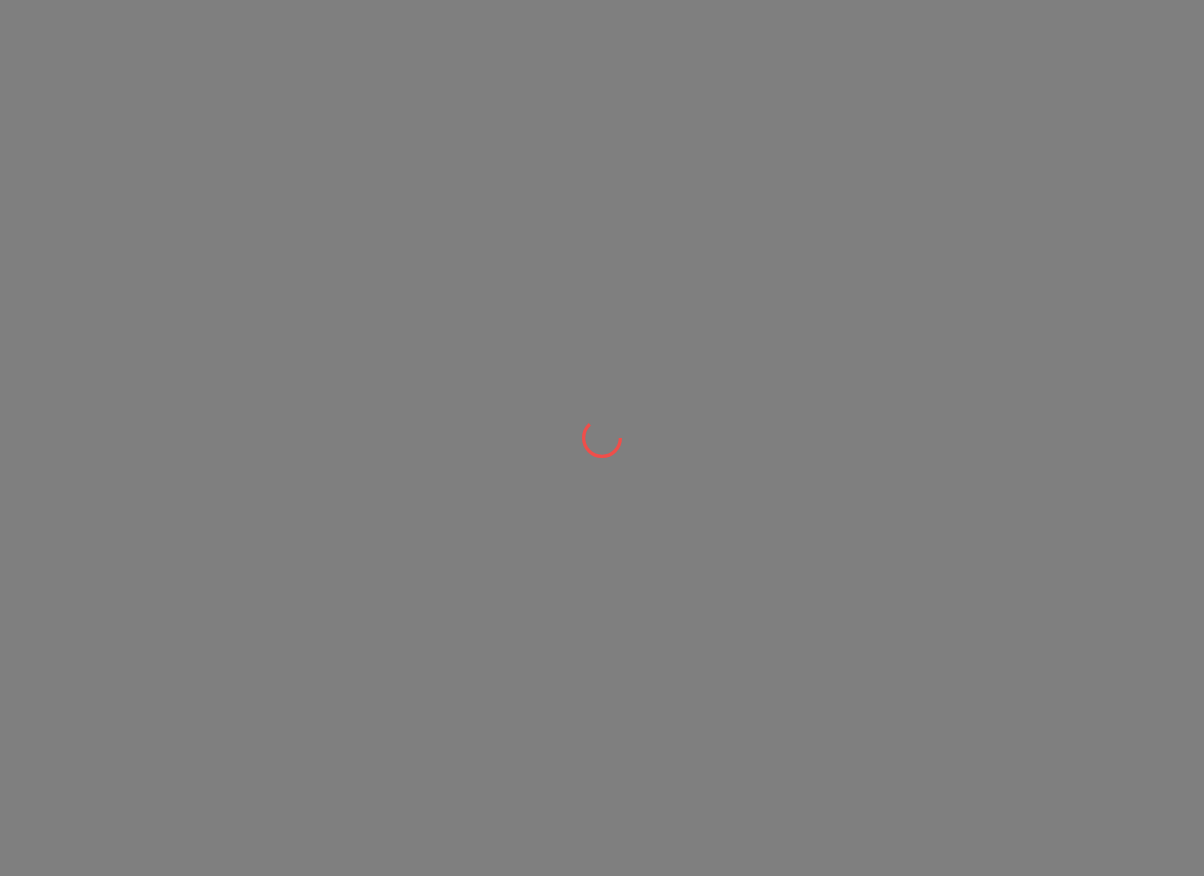 scroll, scrollTop: 0, scrollLeft: 0, axis: both 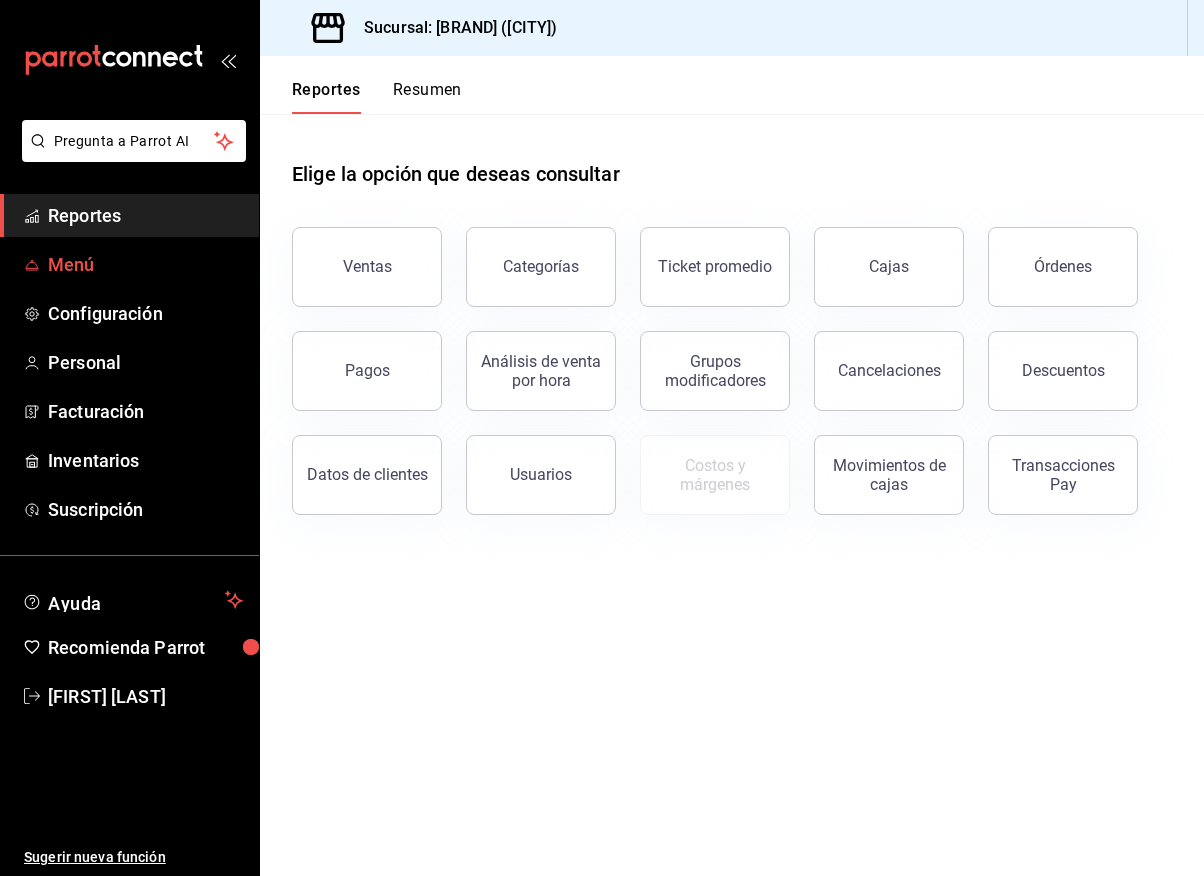 click on "Menú" at bounding box center (145, 264) 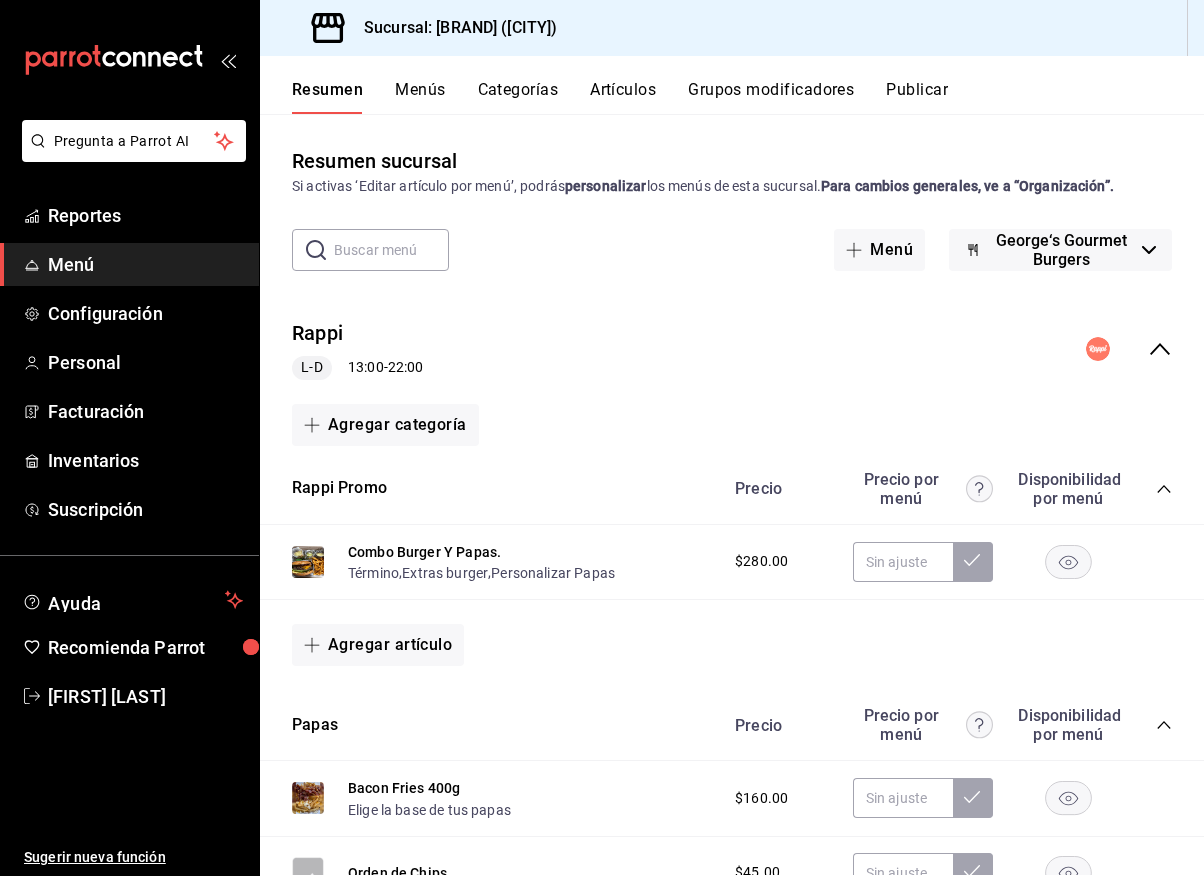 click 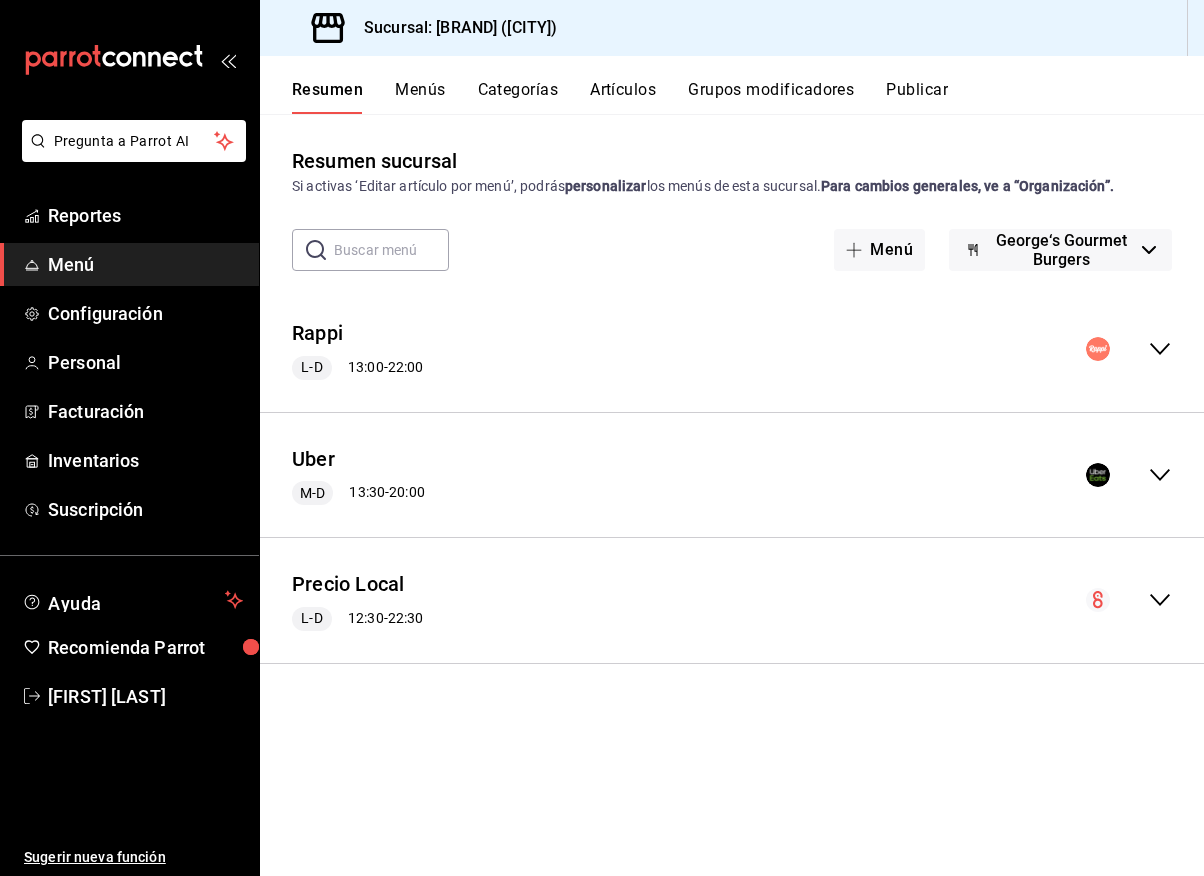 click 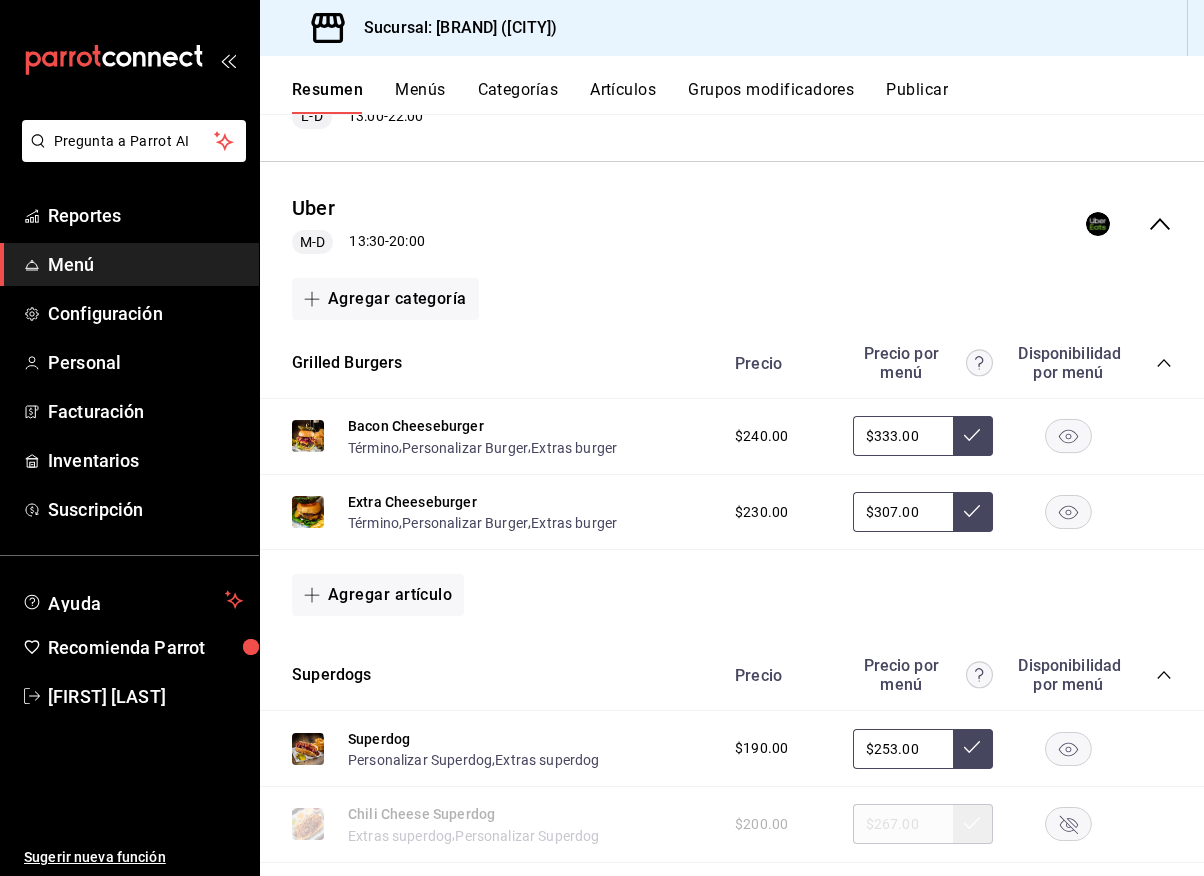scroll, scrollTop: 390, scrollLeft: 0, axis: vertical 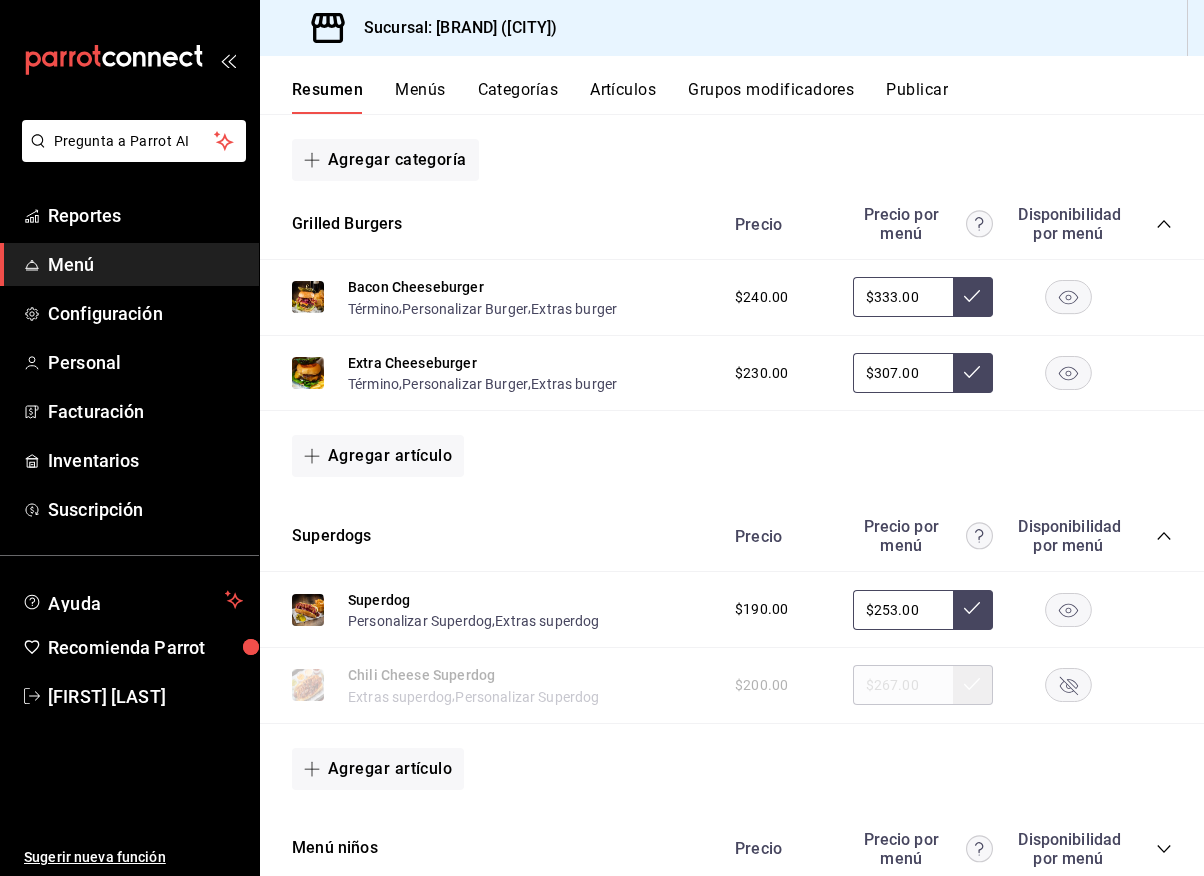 click 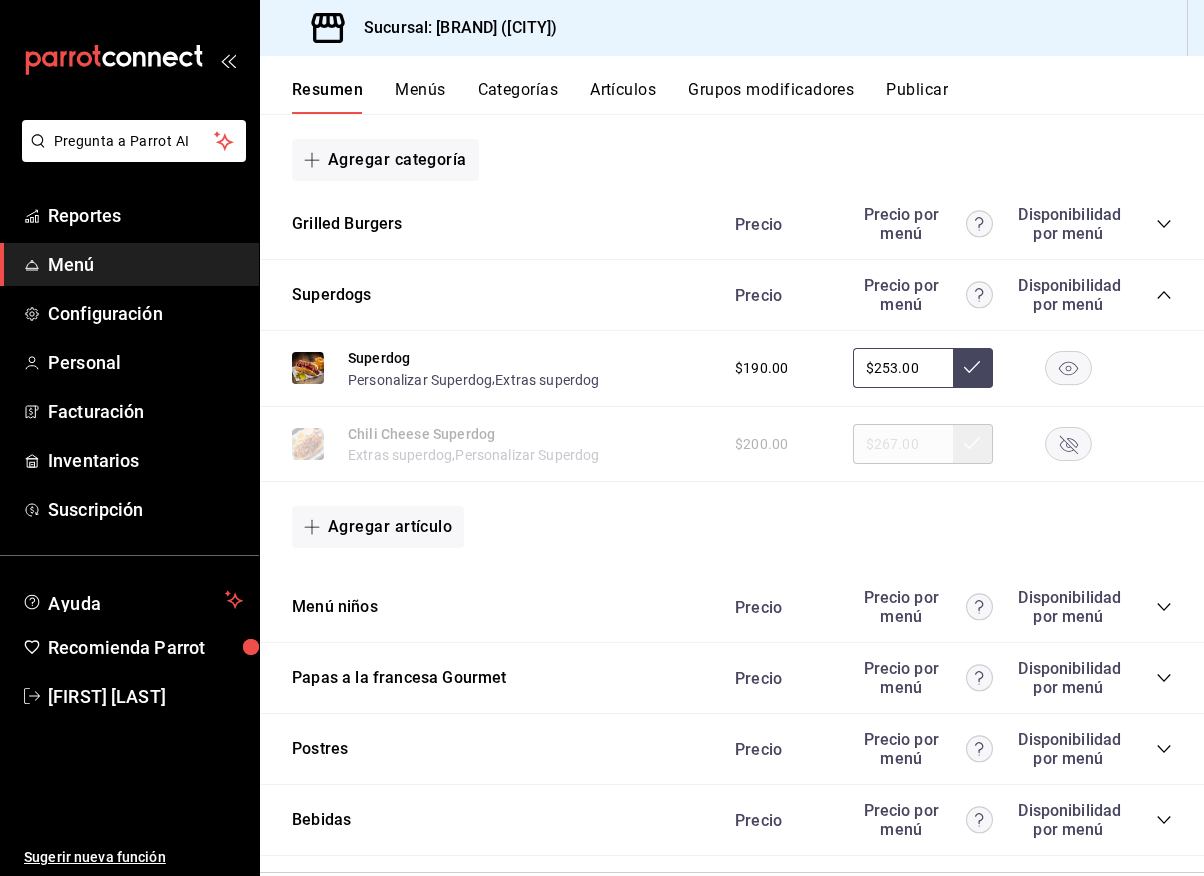 click 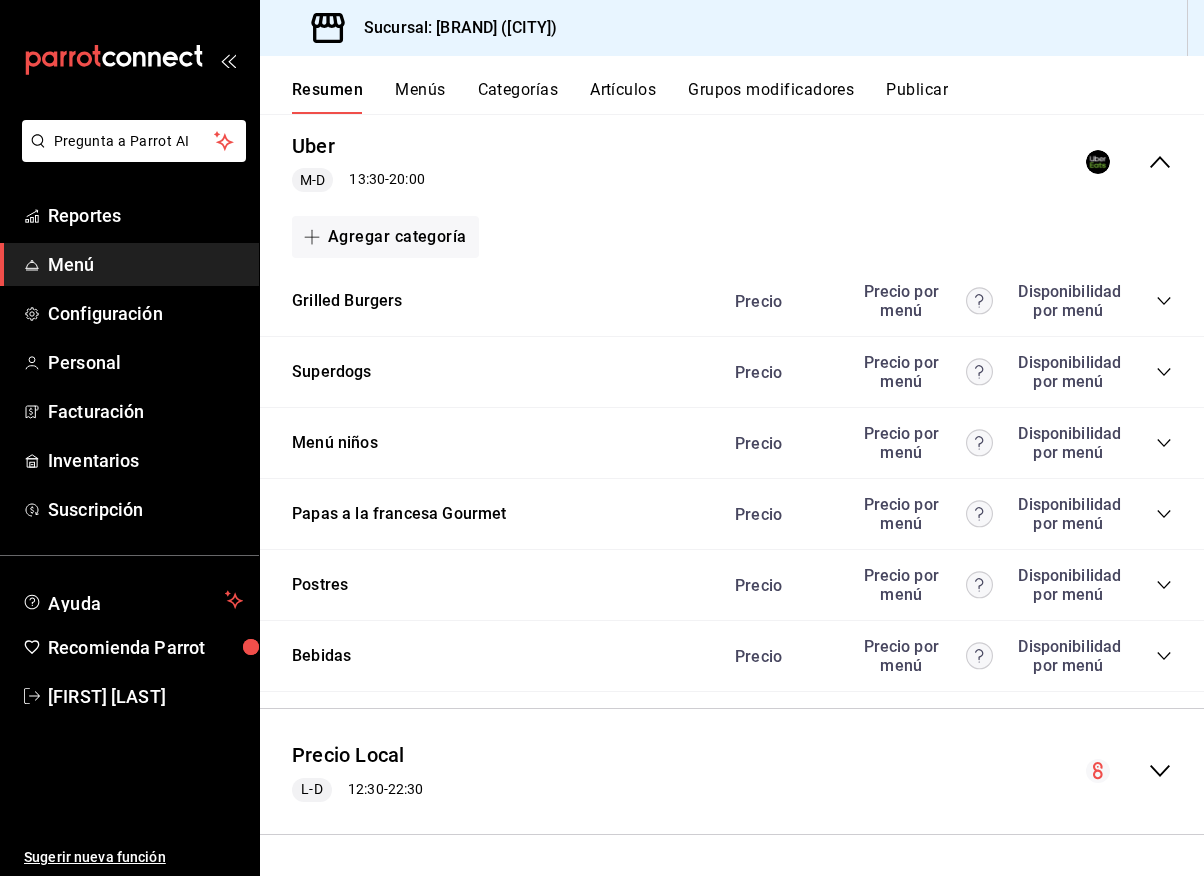 scroll, scrollTop: 313, scrollLeft: 0, axis: vertical 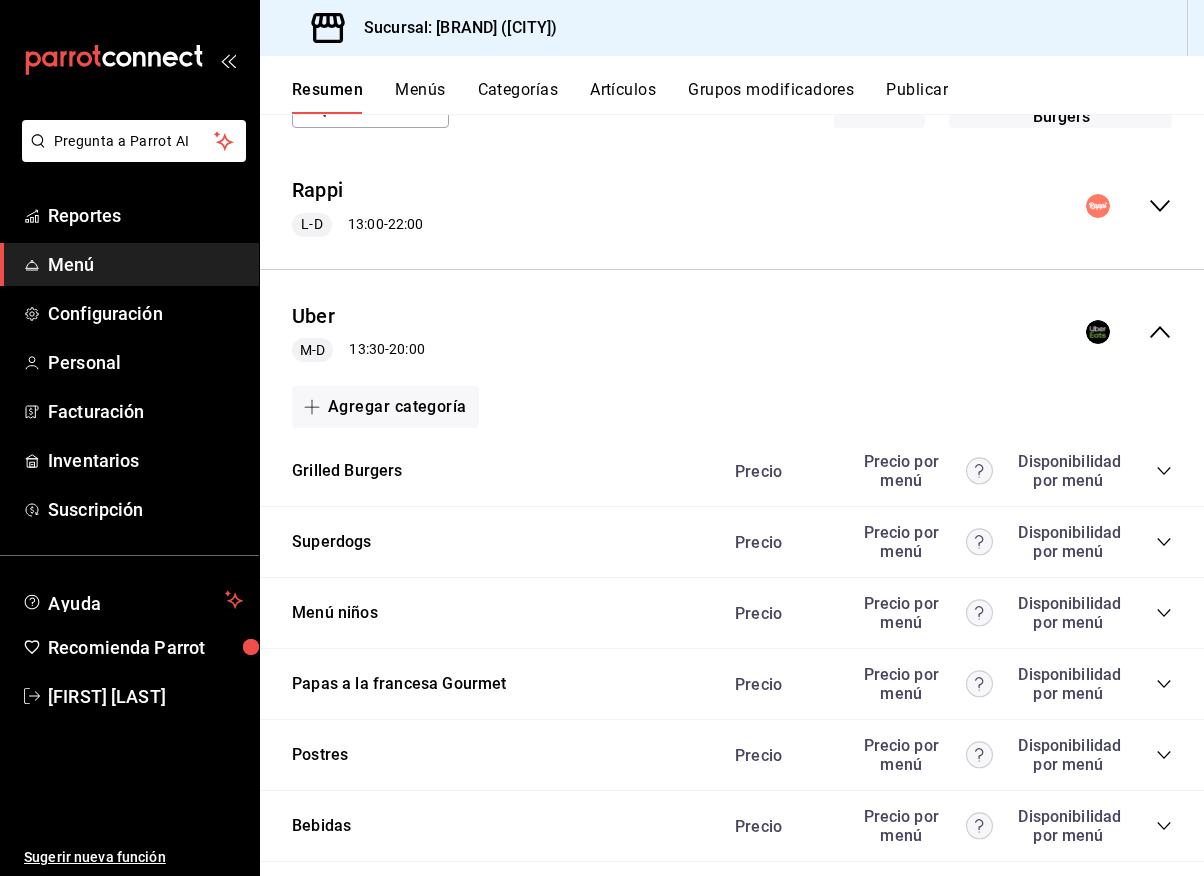 drag, startPoint x: 403, startPoint y: 347, endPoint x: 288, endPoint y: 343, distance: 115.06954 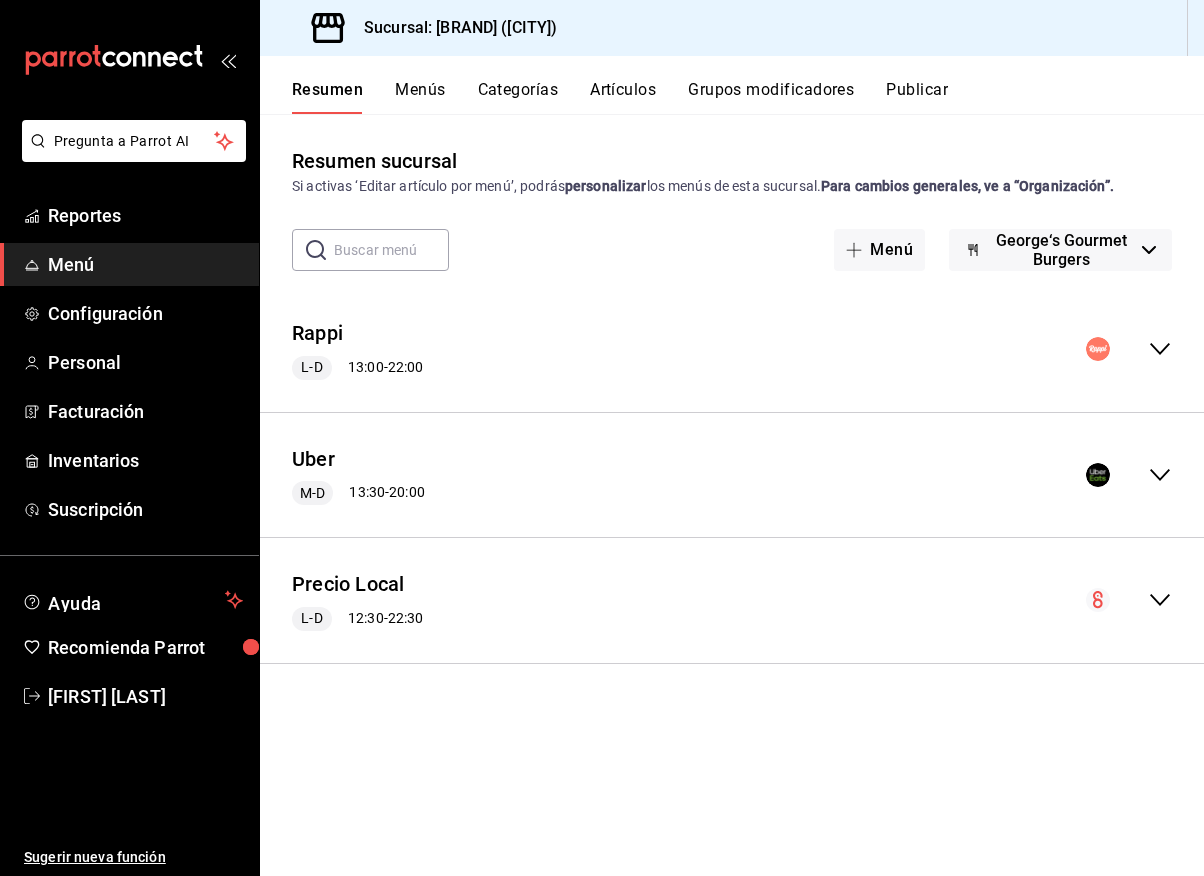 scroll, scrollTop: 0, scrollLeft: 0, axis: both 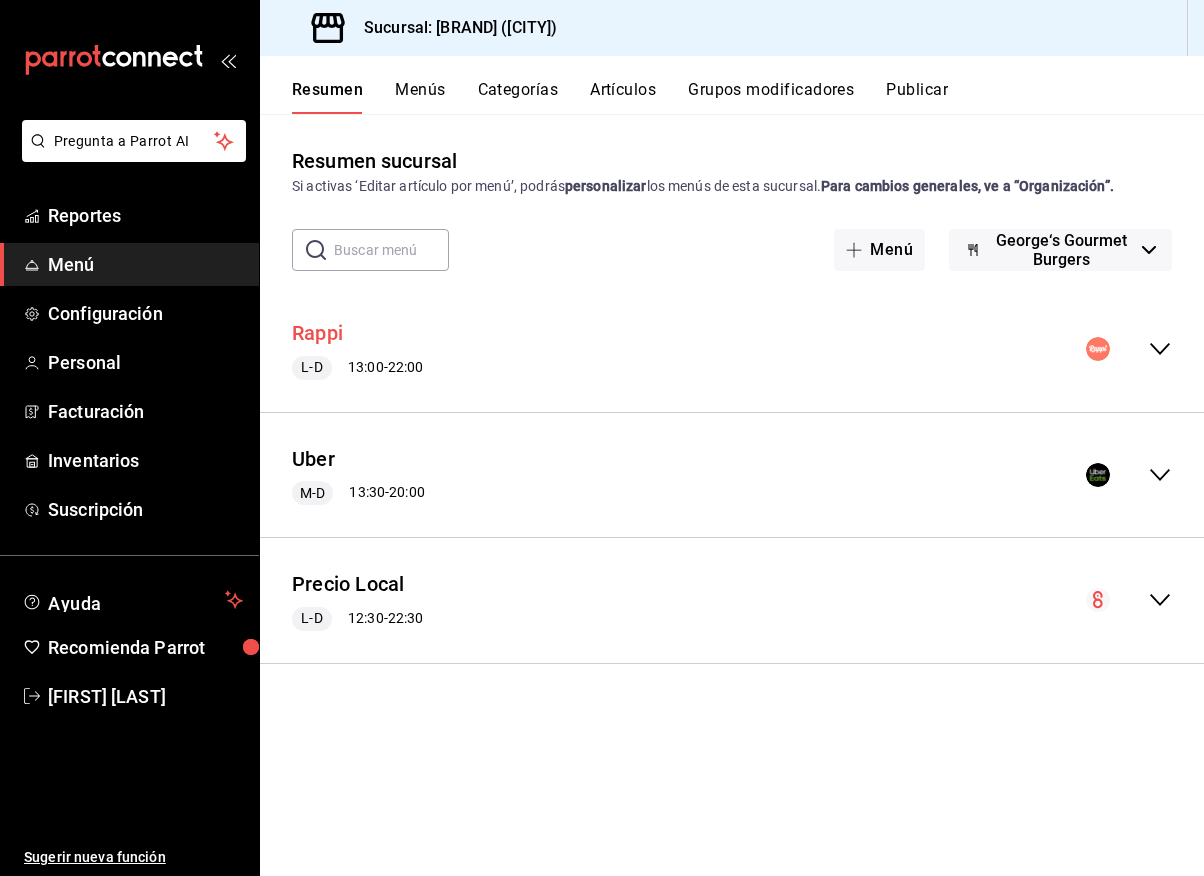 drag, startPoint x: 261, startPoint y: 340, endPoint x: 310, endPoint y: 335, distance: 49.25444 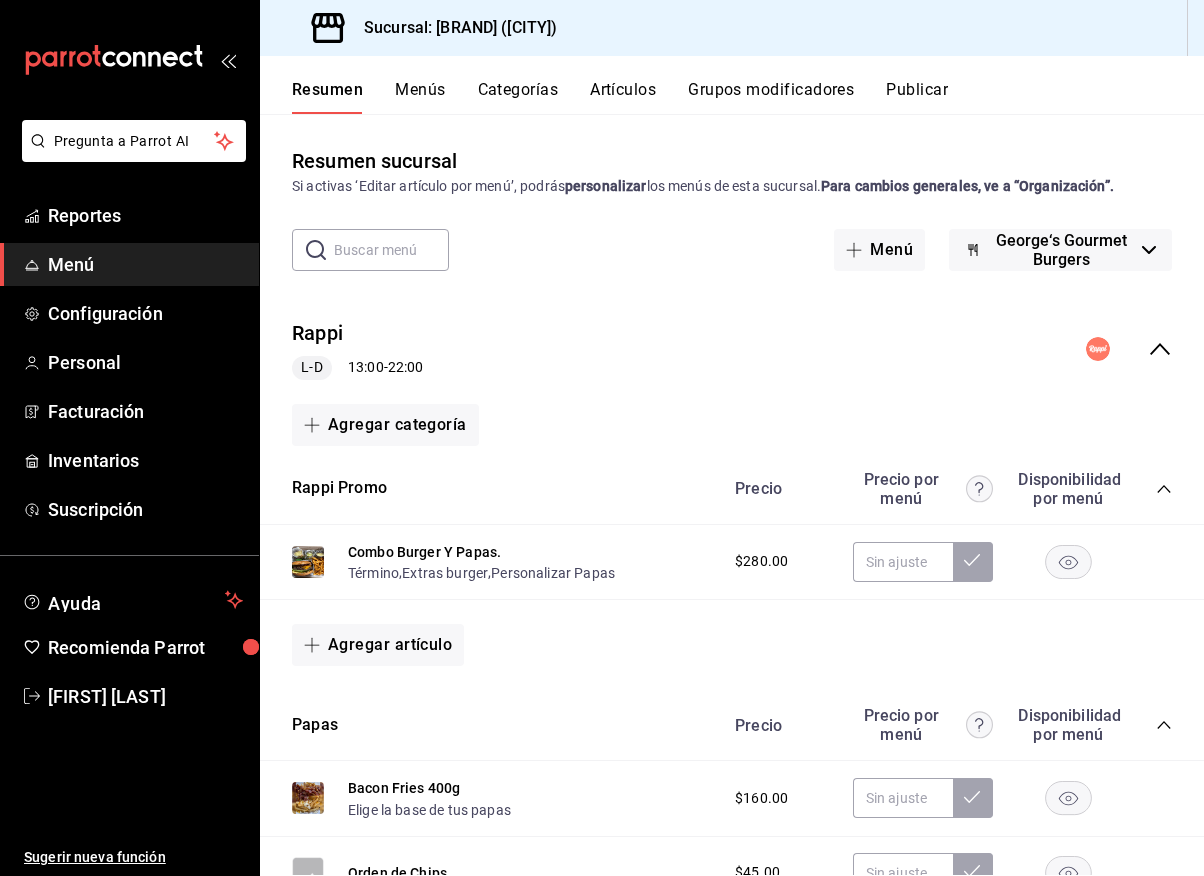 click 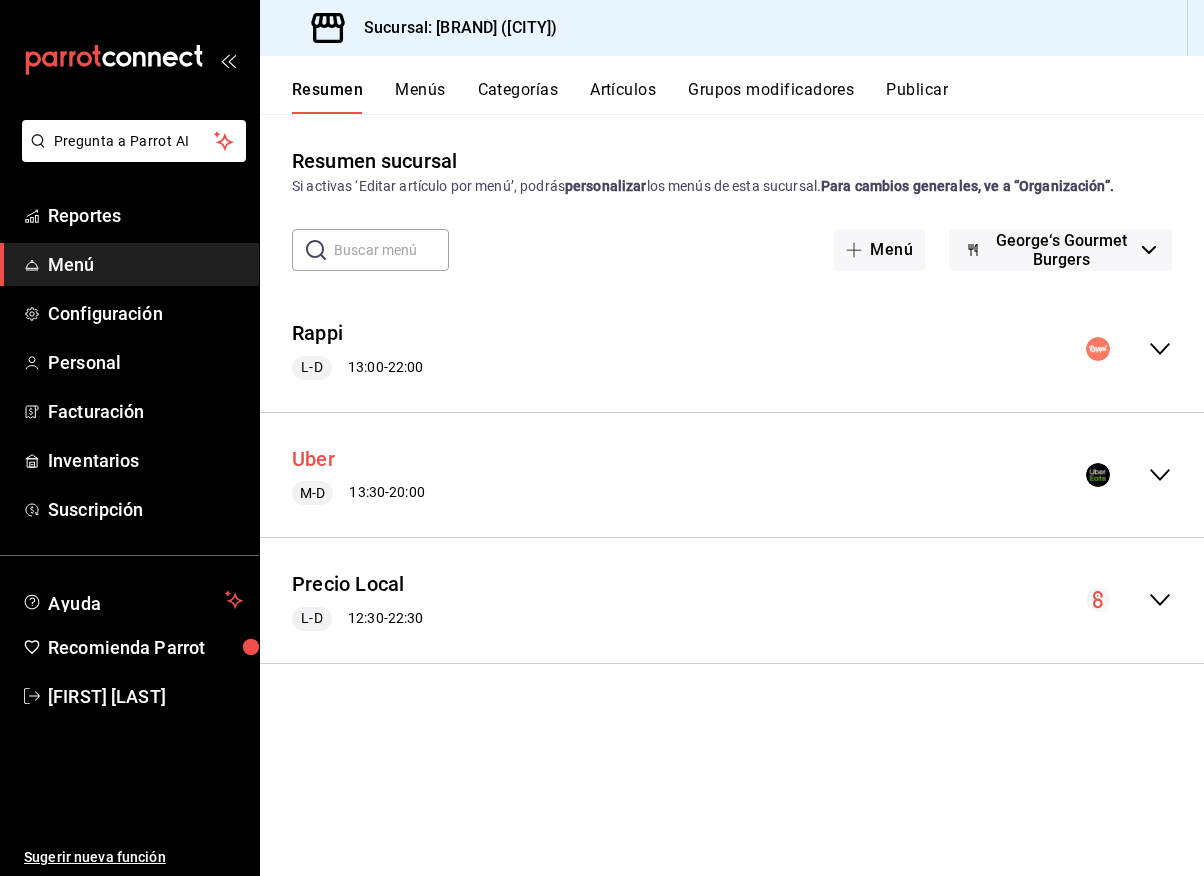 click on "Uber" at bounding box center [313, 459] 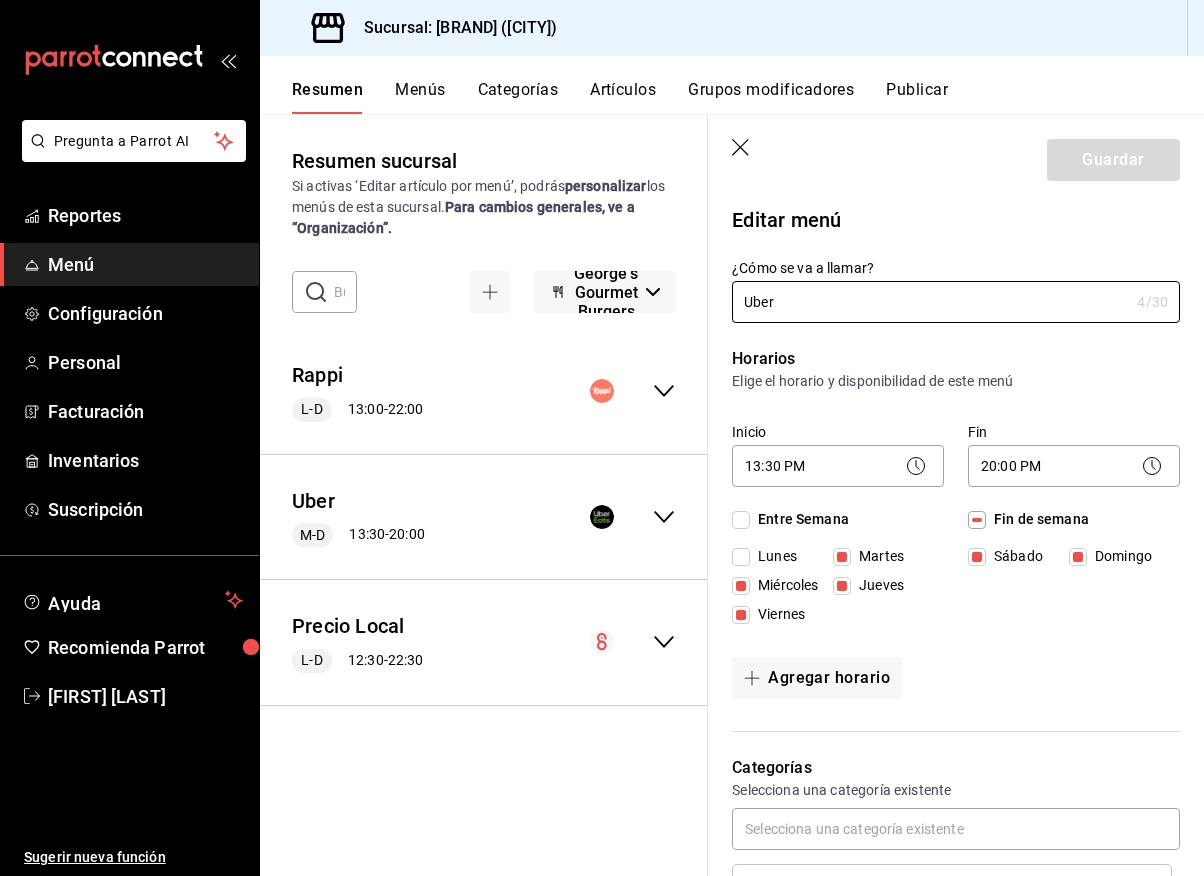 checkbox on "true" 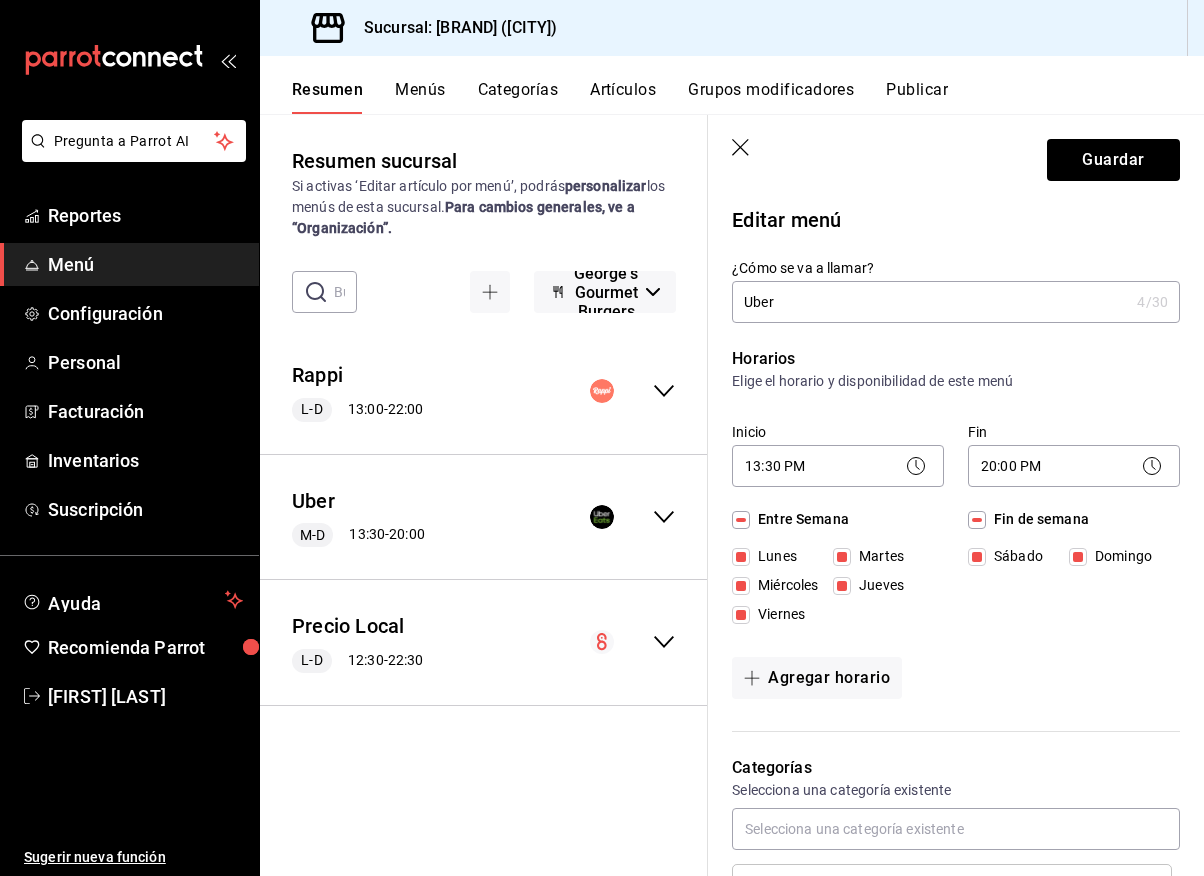 click on "Lunes" at bounding box center [741, 557] 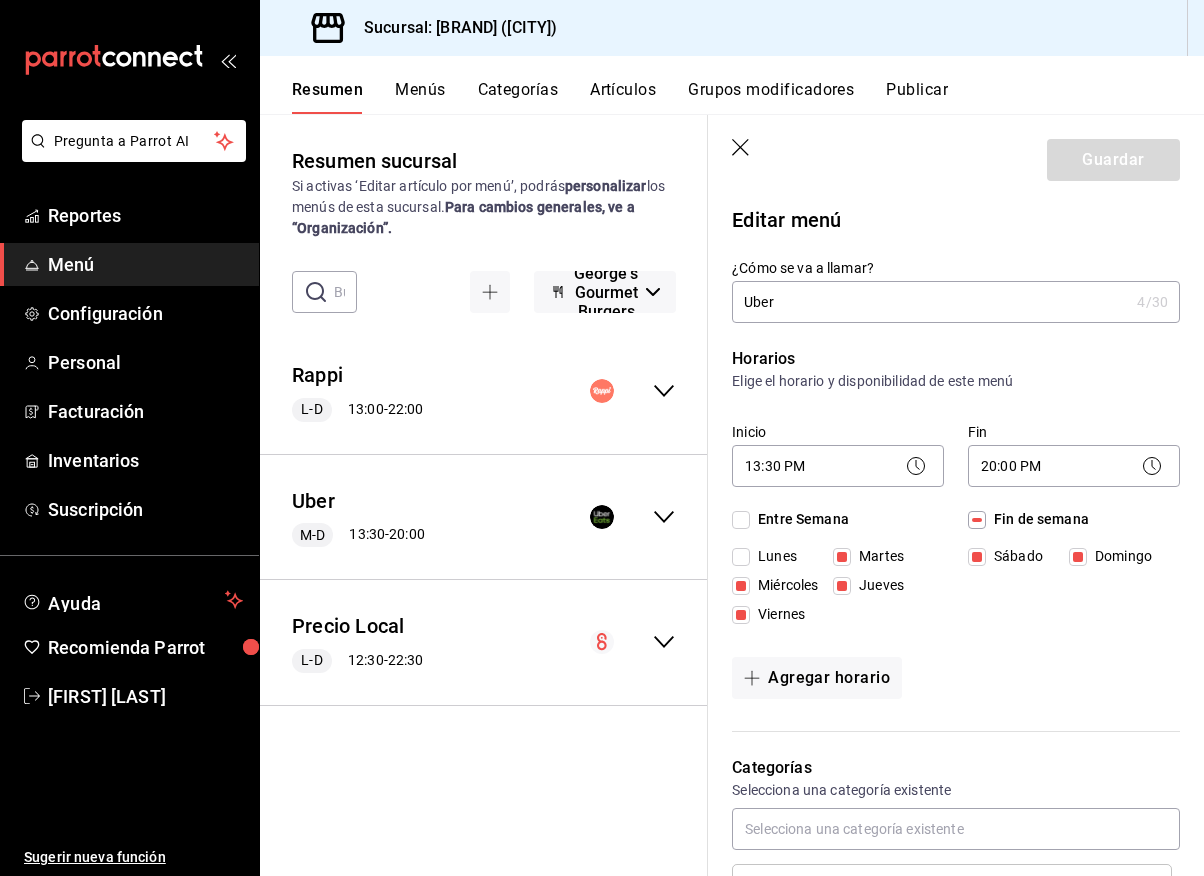checkbox on "false" 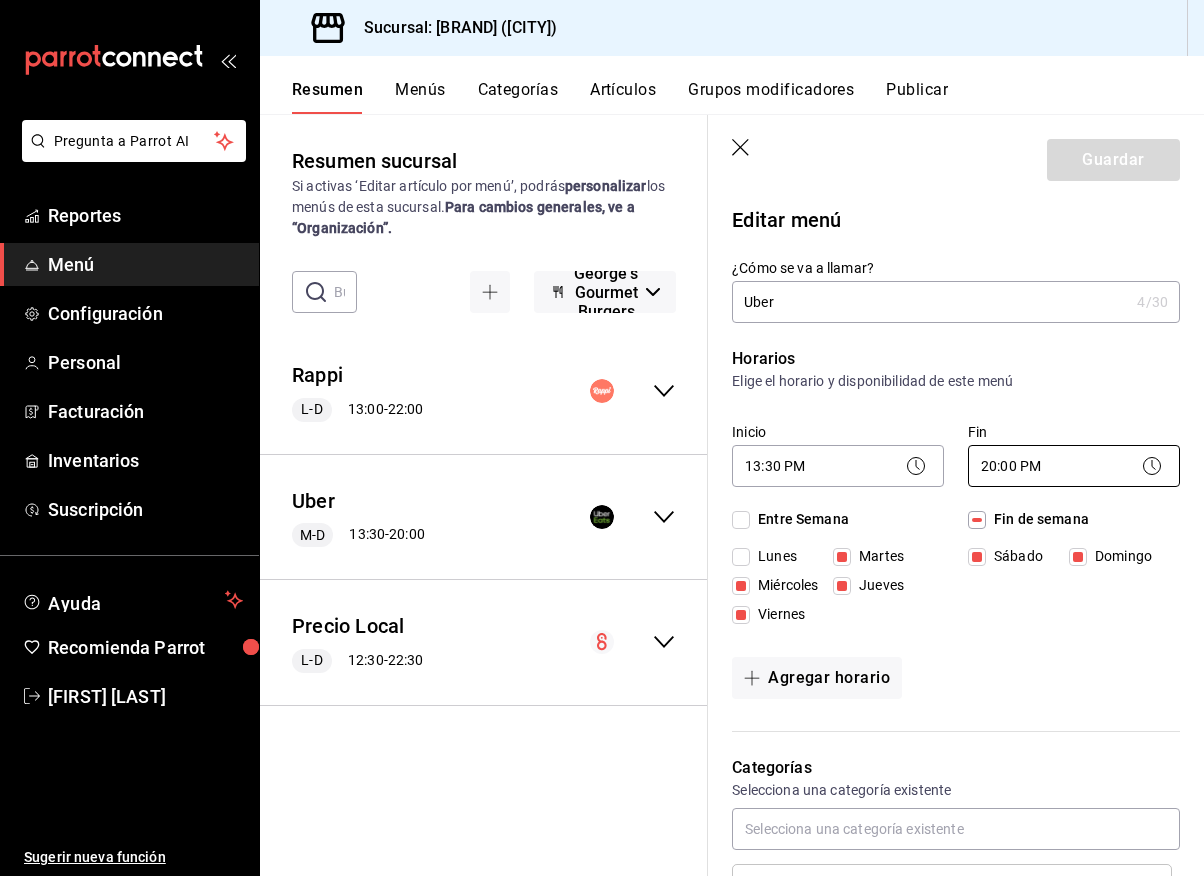 click on "Pregunta a Parrot AI Reportes Menú Configuración Personal Facturación Inventarios Suscripción Ayuda Recomienda Parrot [FIRST] [LAST] Sugerir nueva función Sucursal: [BRAND] ([CITY]) Resumen Menús Categorías Artículos Grupos modificadores Publicar Resumen sucursal Si activas ‘Editar artículo por menú’, podrás personalizar los menús de esta sucursal. Para cambios generales, ve a “Organización”. ​ ​ [BRAND] Rappi L-D [TIME] - [TIME] Agregar categoría Rappi Promo Precio Precio por menú Combo Burger Y Papas. Término , Extras burger , Personalizar Papas $280.00 Agregar artículo Papas Precio Precio por menú Bacon Fries 400g Elige la base de tus papas $160.00 Orden de Chips $45.00 Papas a la Francesa 400g Personalizar Papas , Extras Papas $80.00 $80.00 Papas Trufa 400g Personalizar Trufa , Extras Papas $180.00 $160.00 Agregar artículo Bebidas Precio Precio por menú Agregar artículo Uber M-D [TIME] - [TIME] Precio ," at bounding box center [602, 438] 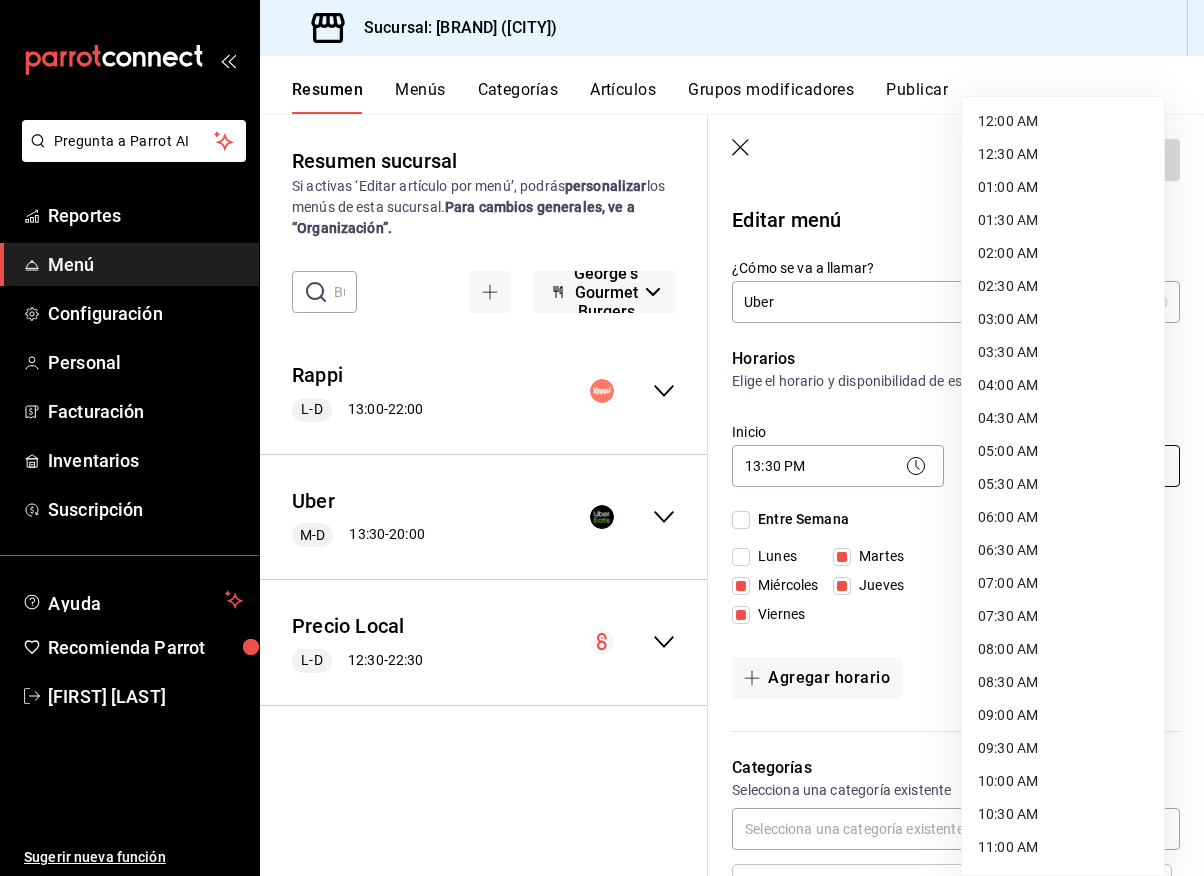 scroll, scrollTop: 855, scrollLeft: 0, axis: vertical 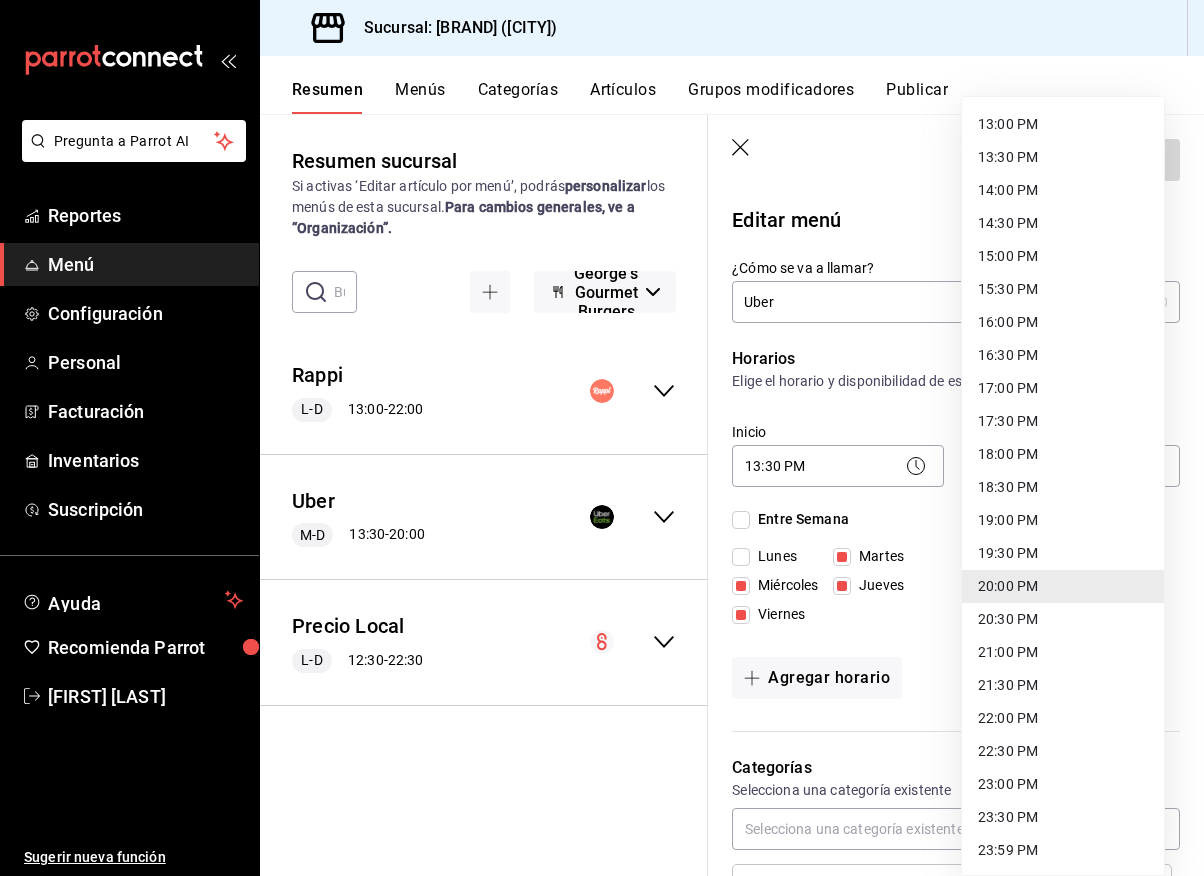 click on "20:30 PM" at bounding box center [1063, 619] 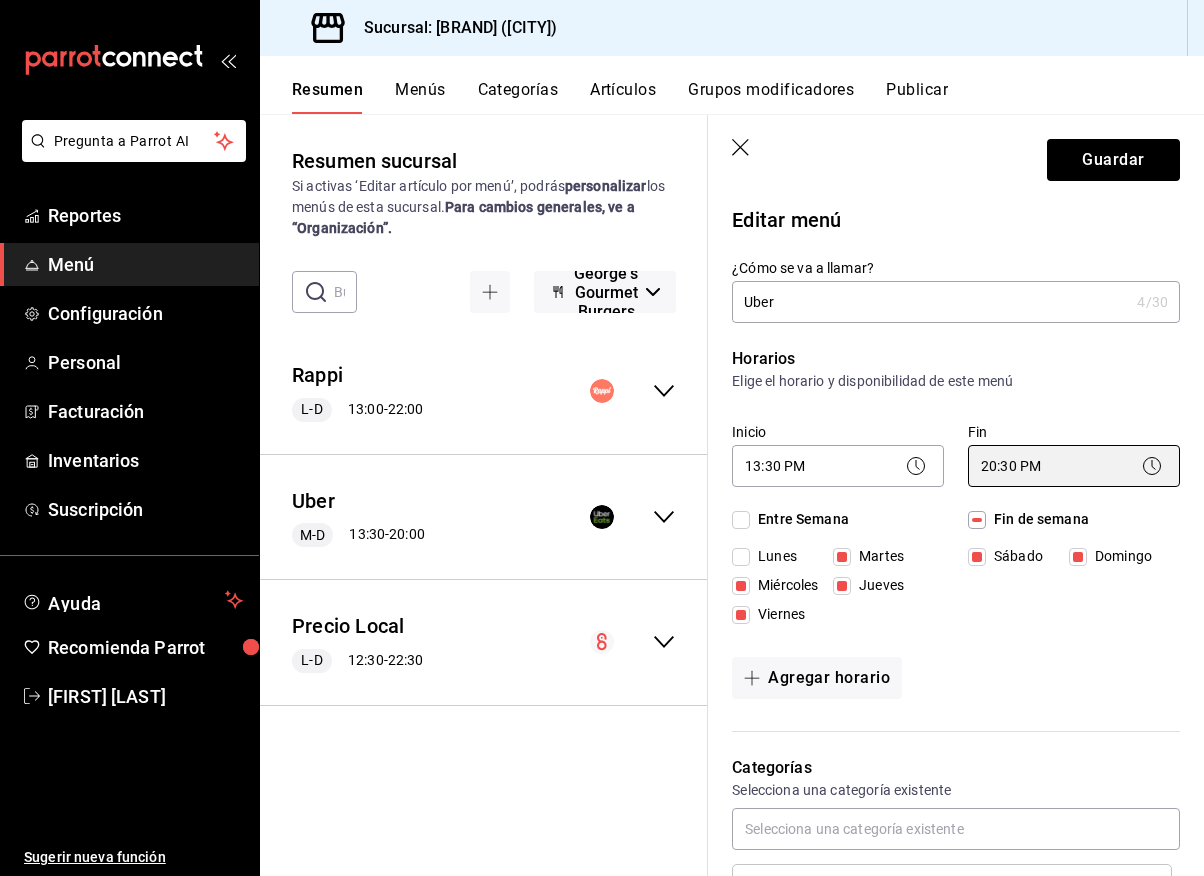 type on "20:30" 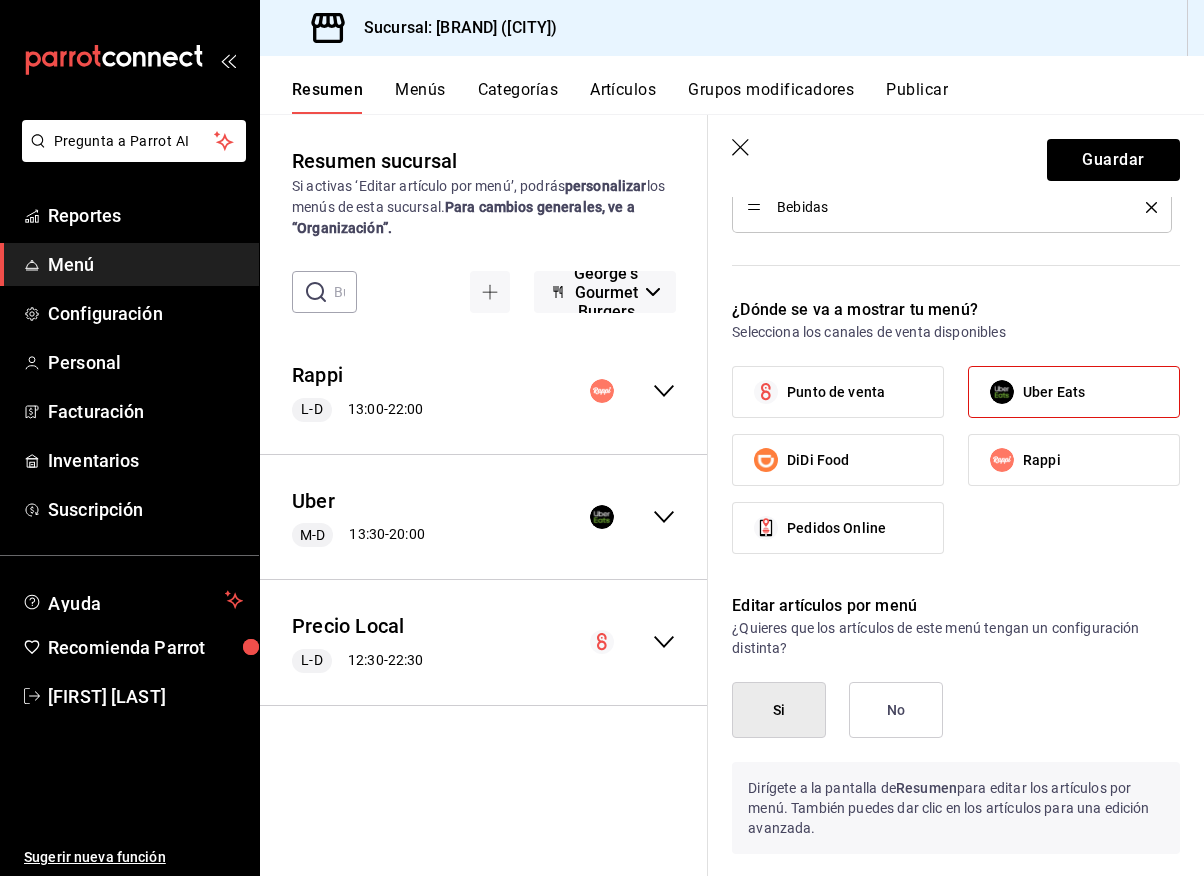 scroll, scrollTop: 944, scrollLeft: 0, axis: vertical 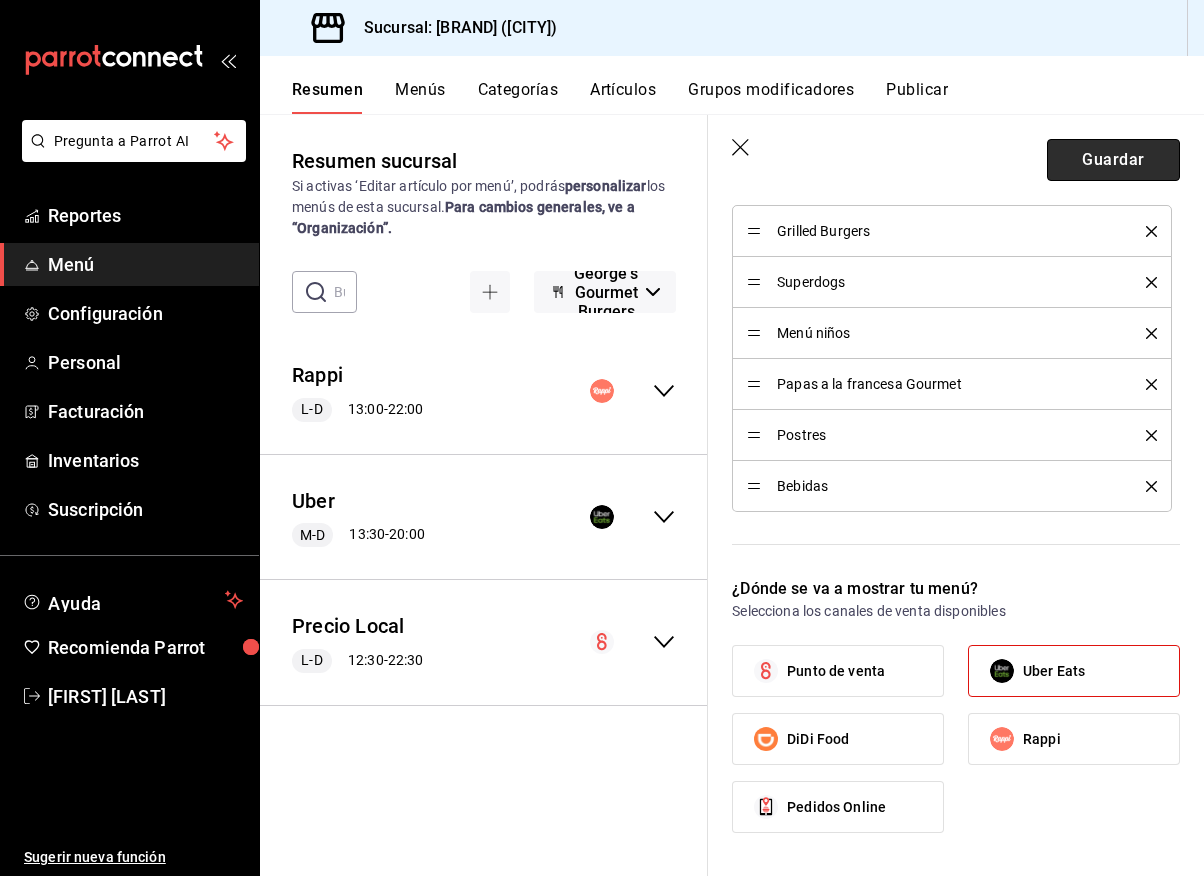 click on "Guardar" at bounding box center [1113, 160] 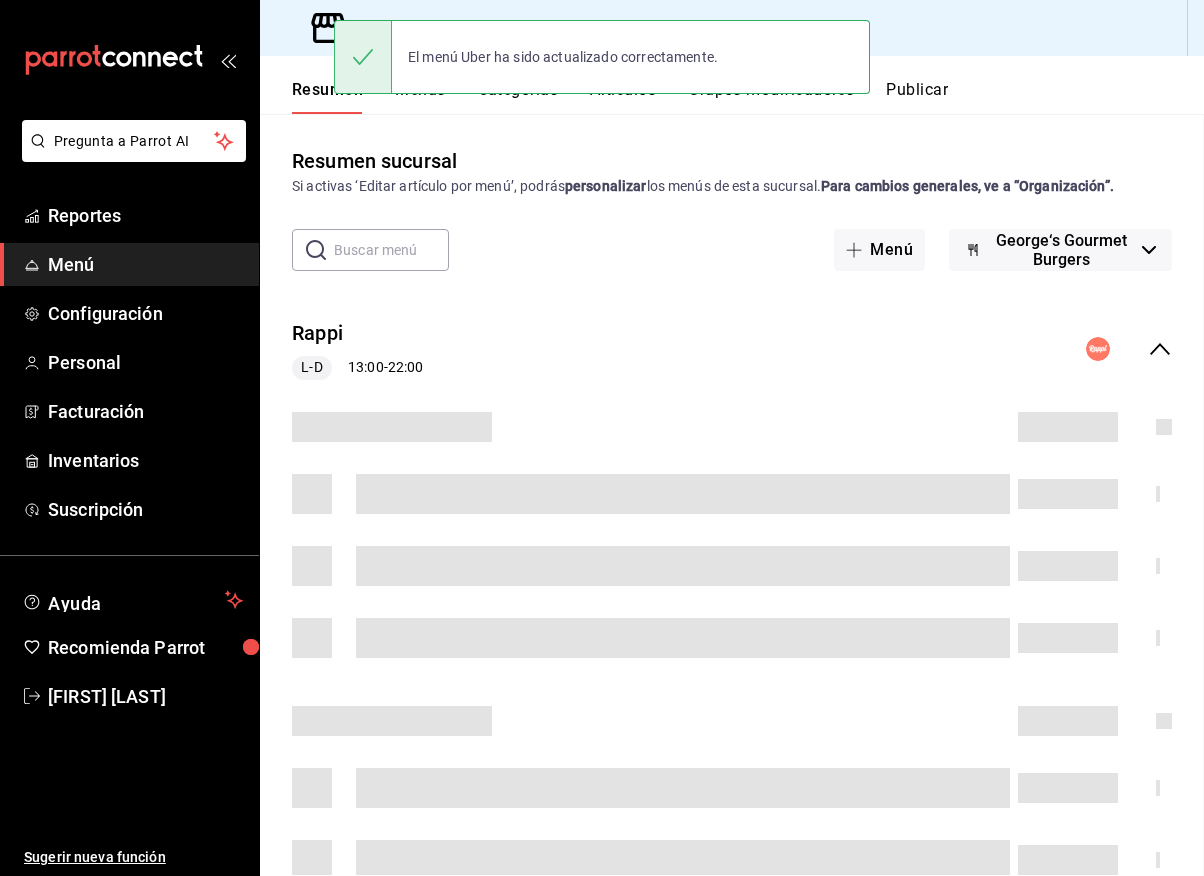 scroll, scrollTop: 0, scrollLeft: 0, axis: both 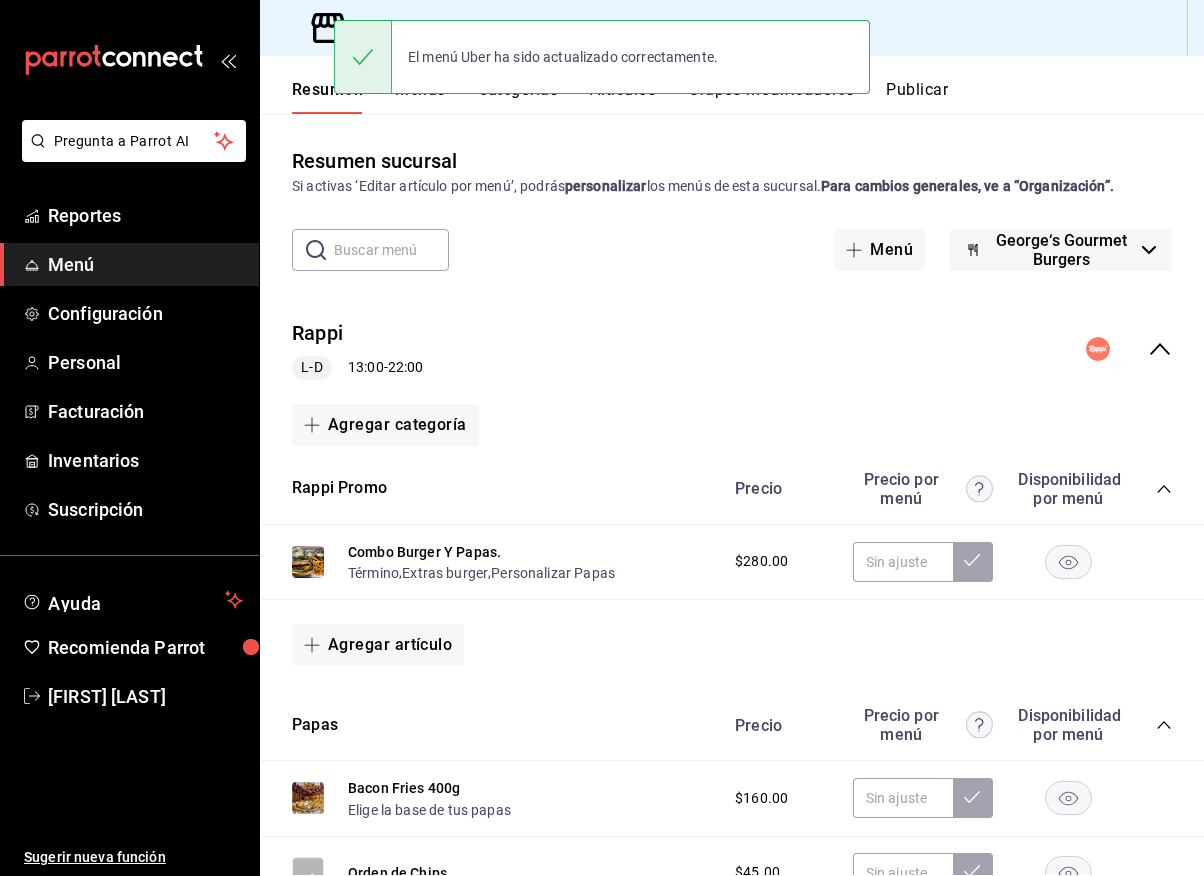 click on "Publicar" at bounding box center [917, 97] 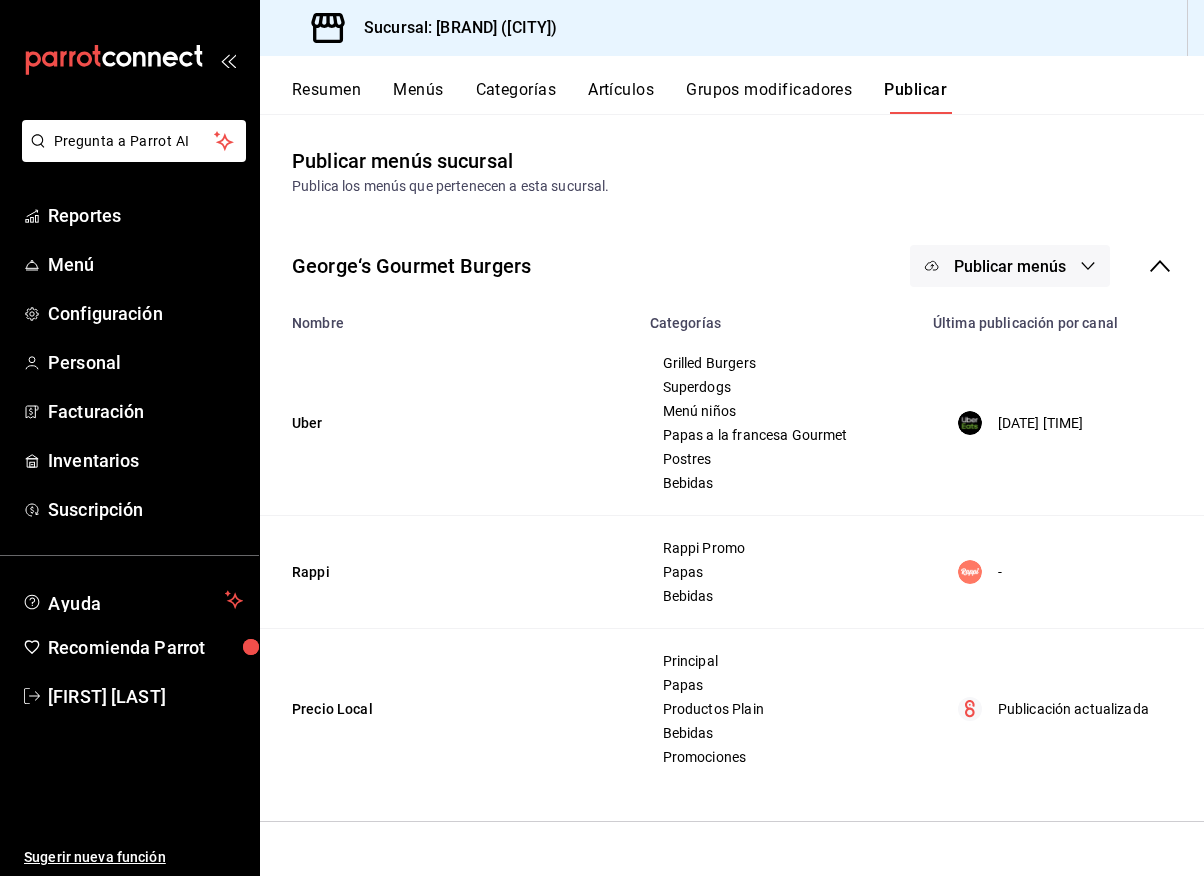 click on "Publicar menús" at bounding box center (1010, 266) 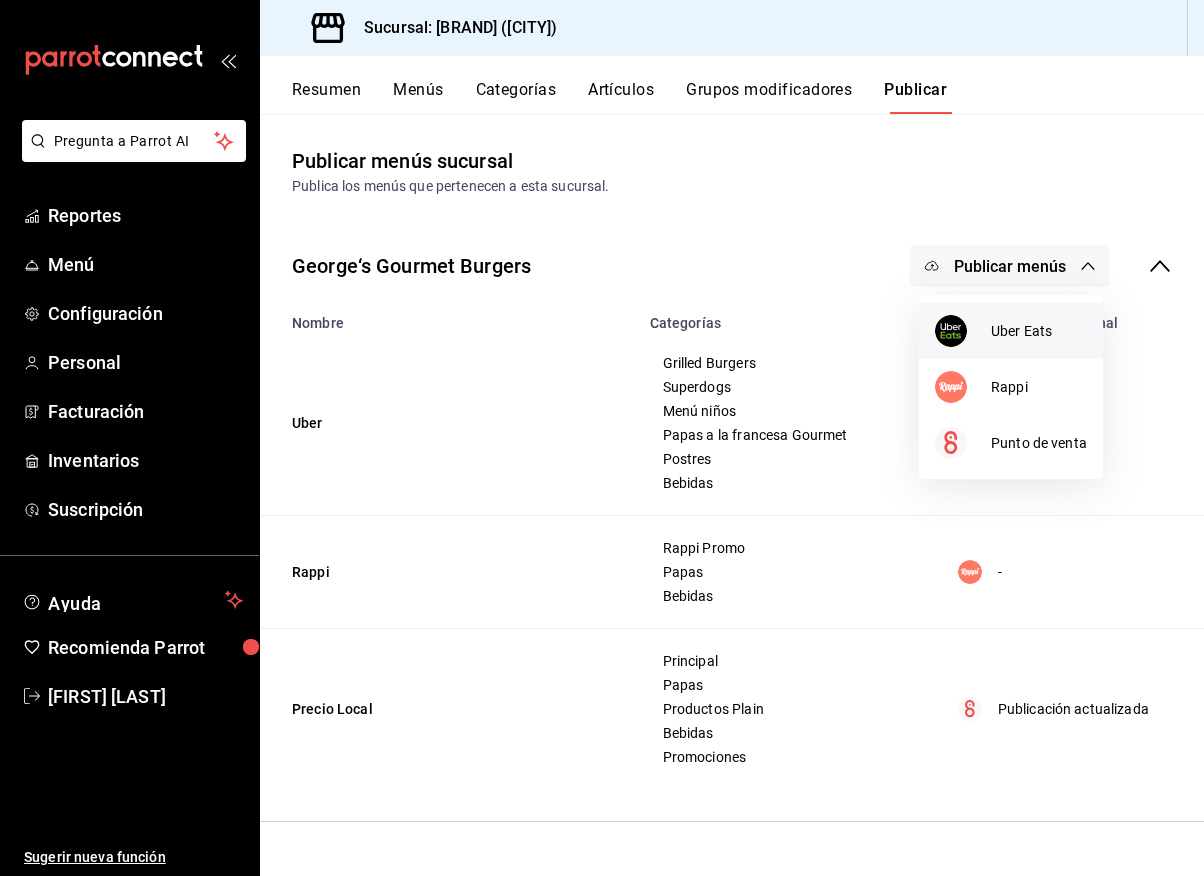click on "Uber Eats" at bounding box center (1039, 331) 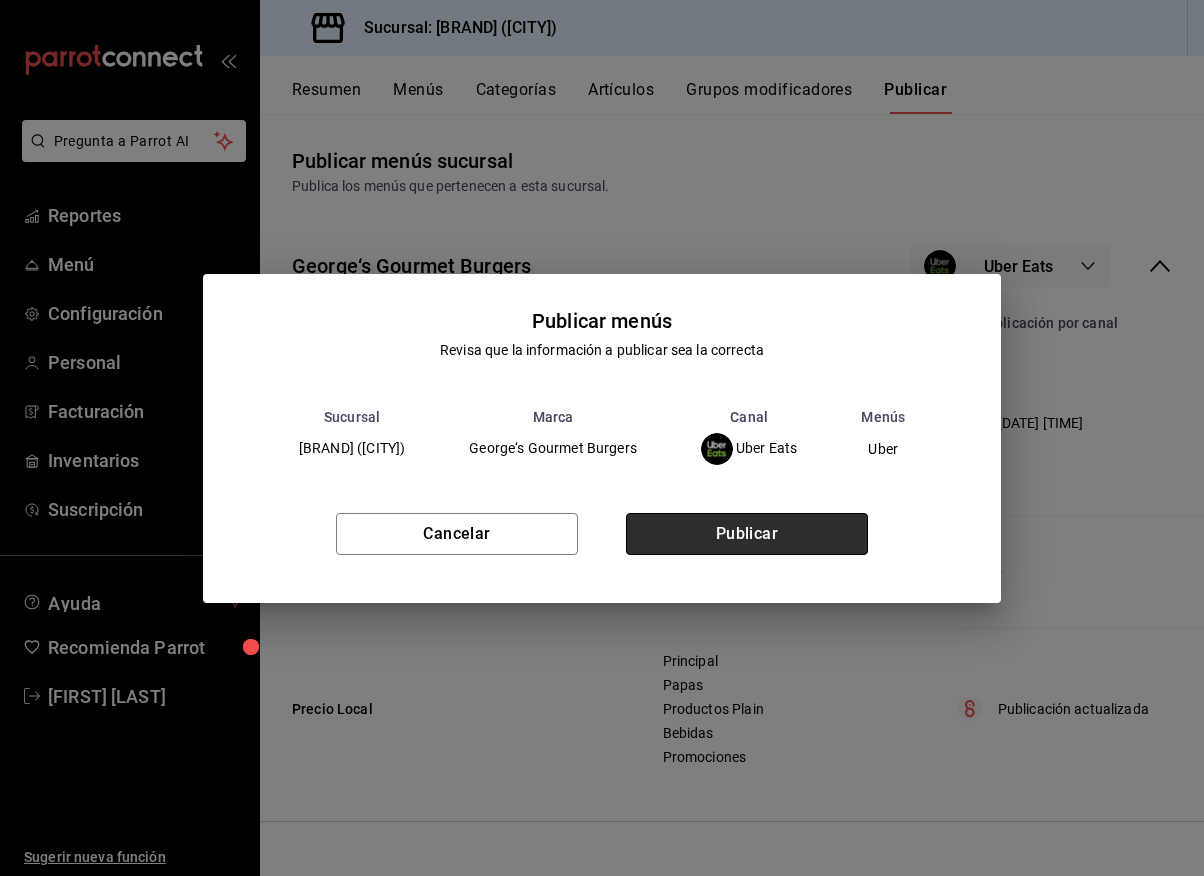click on "Publicar" at bounding box center [747, 534] 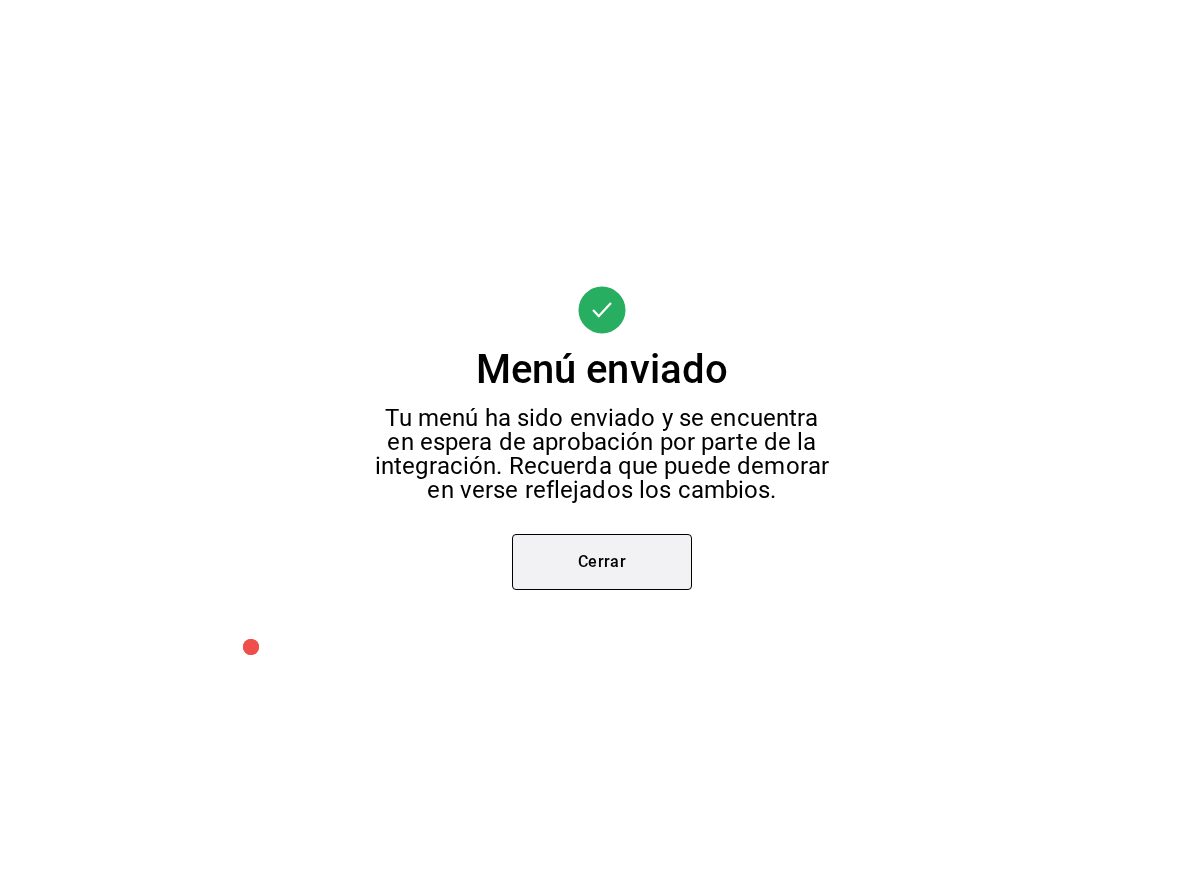 click on "Cerrar" at bounding box center (602, 562) 